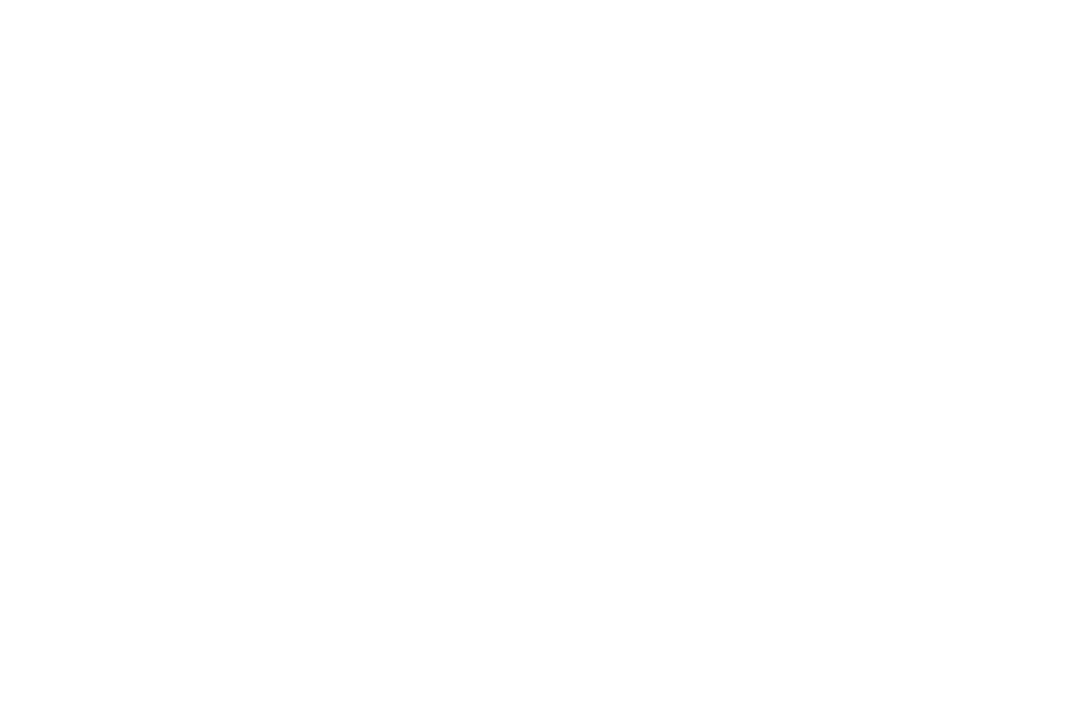 scroll, scrollTop: 0, scrollLeft: 0, axis: both 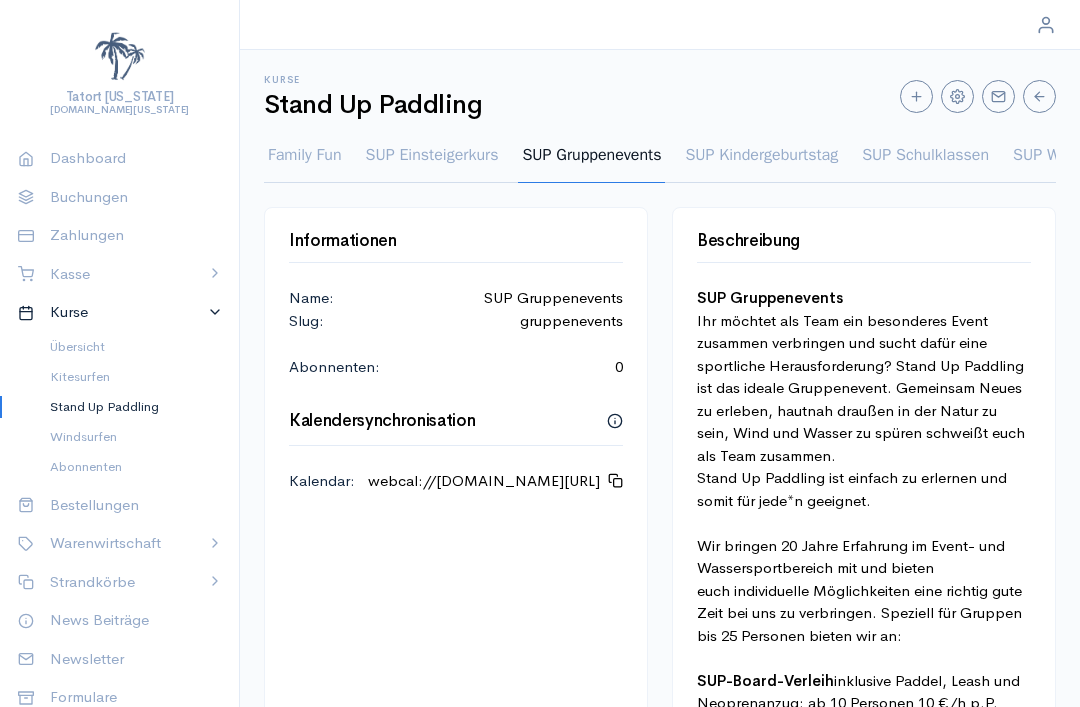 click on "Windsurfen" at bounding box center (128, 437) 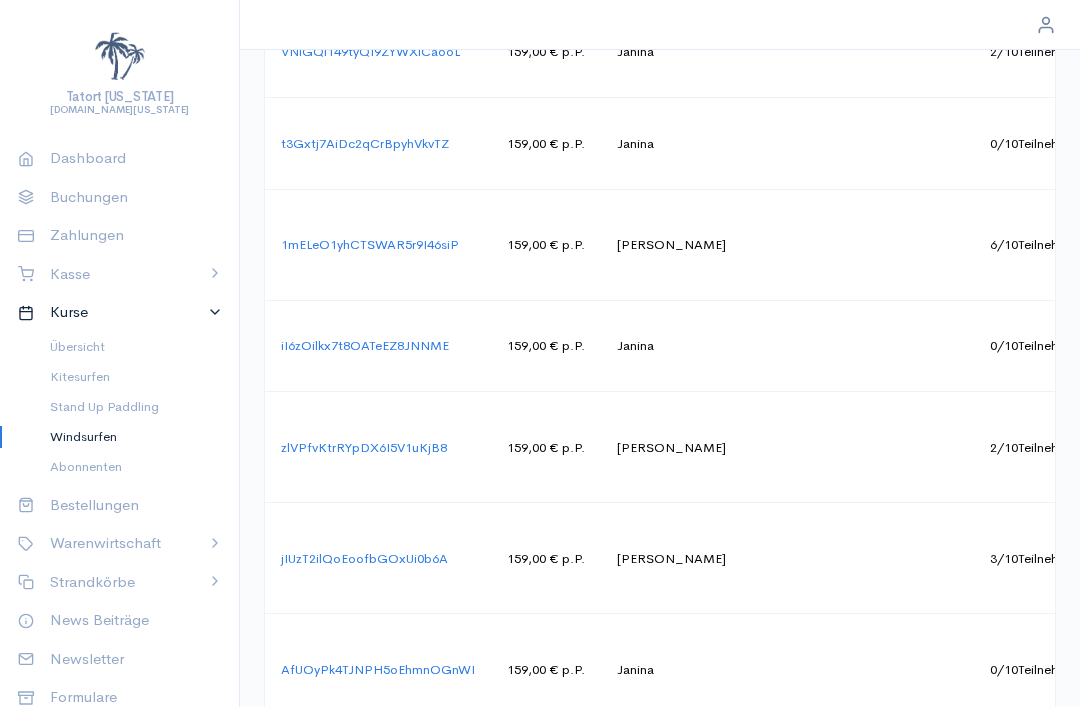 scroll, scrollTop: 1641, scrollLeft: 0, axis: vertical 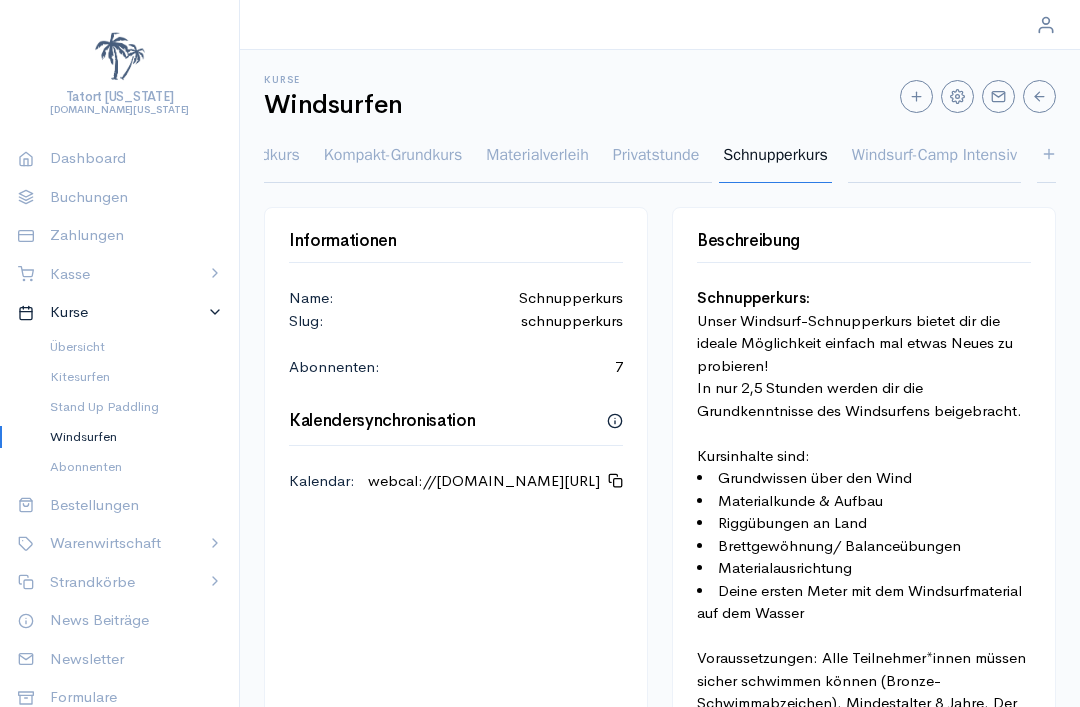 click on "Tatort [US_STATE] [DOMAIN_NAME][US_STATE] Dashboard Buchungen Zahlungen Kasse Verkaufen Belege Berichte Betriebsstätten Kassenübersicht Einstellungen Kurse Übersicht Kitesurfen Stand Up Paddling  Windsurfen Abonnenten Bestellungen Warenwirtschaft Lager Produkte Strandkörbe Übersicht Saisonkörbe Tageskörbe News Beiträge Newsletter Formulare FAQ E-Mail Accounts Protokoll SMS Protokoll Vorlagen Strandkörbe Kurse Online-Shop Newsletters Einstellungen Version  0.112.7 ©  2025  B4online GmbH Kurse Windsurfen Aufbaukurs Echt Surfen! Nicht online. Grundkurs Kompakt-Grundkurs Materialverleih Privatstunde  Schnupperkurs Windsurf-Camp Intensiv  Informationen Name: Schnupperkurs Slug: schnupperkurs Abonnenten: 7 Kalendersynchronisation Kalendar : webcal://[DOMAIN_NAME][URL] Beschreibung Schnupperkurs:  Unser Windsurf-Schnupperkurs bietet dir die ideale Möglichkeit einfach mal etwas Neues zu probieren! Kursinhalte sind: Aktuell ID" at bounding box center [540, 353] 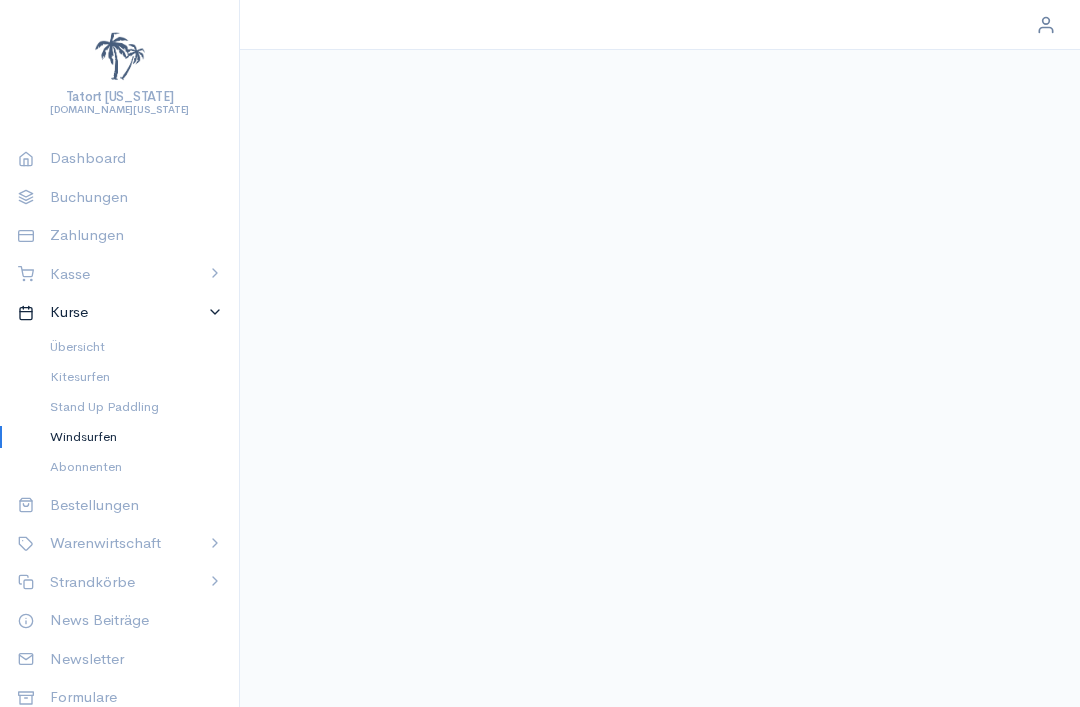 select on "2" 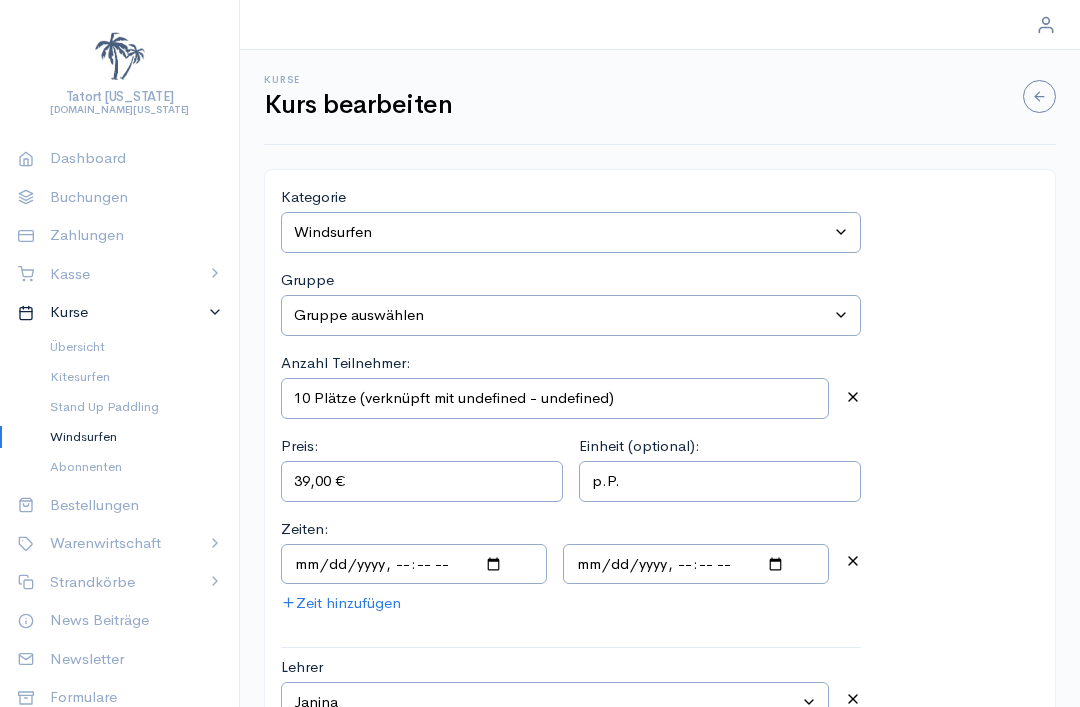 select on "1" 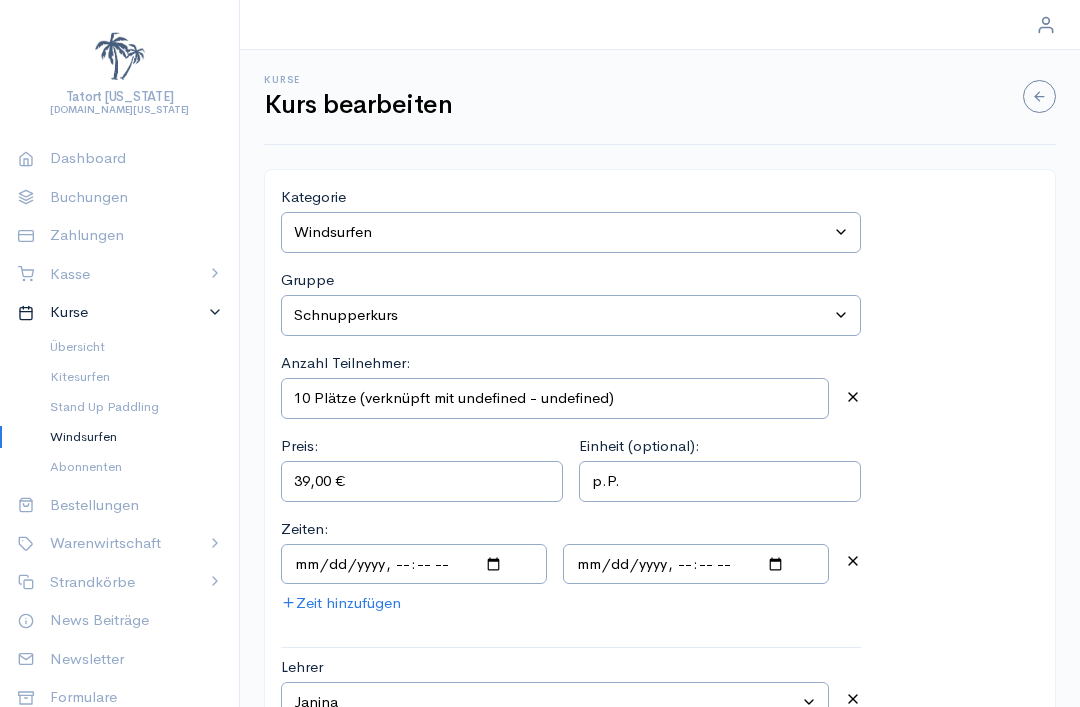 type on "10 Plätze (verknüpft mit Windsurfen - Grundkurs)" 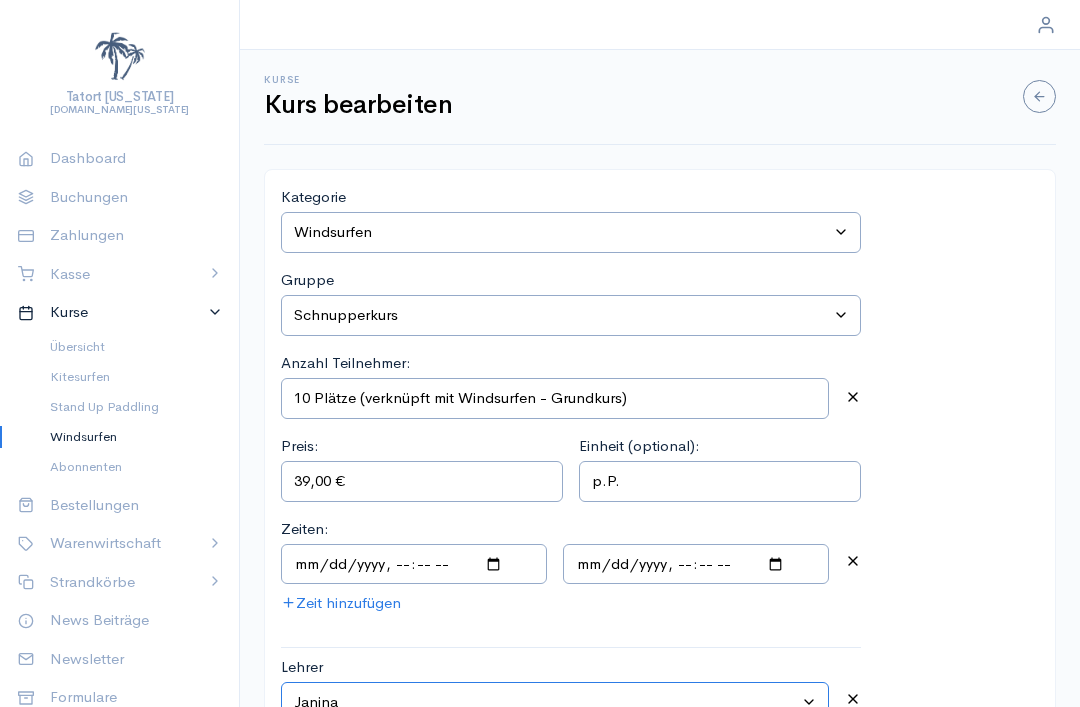 click on "Lehrer auswählen [PERSON_NAME] [PERSON_NAME] [PERSON_NAME] [PERSON_NAME] [PERSON_NAME] [PERSON_NAME] [PERSON_NAME] [PERSON_NAME] [PERSON_NAME]" at bounding box center (555, 702) 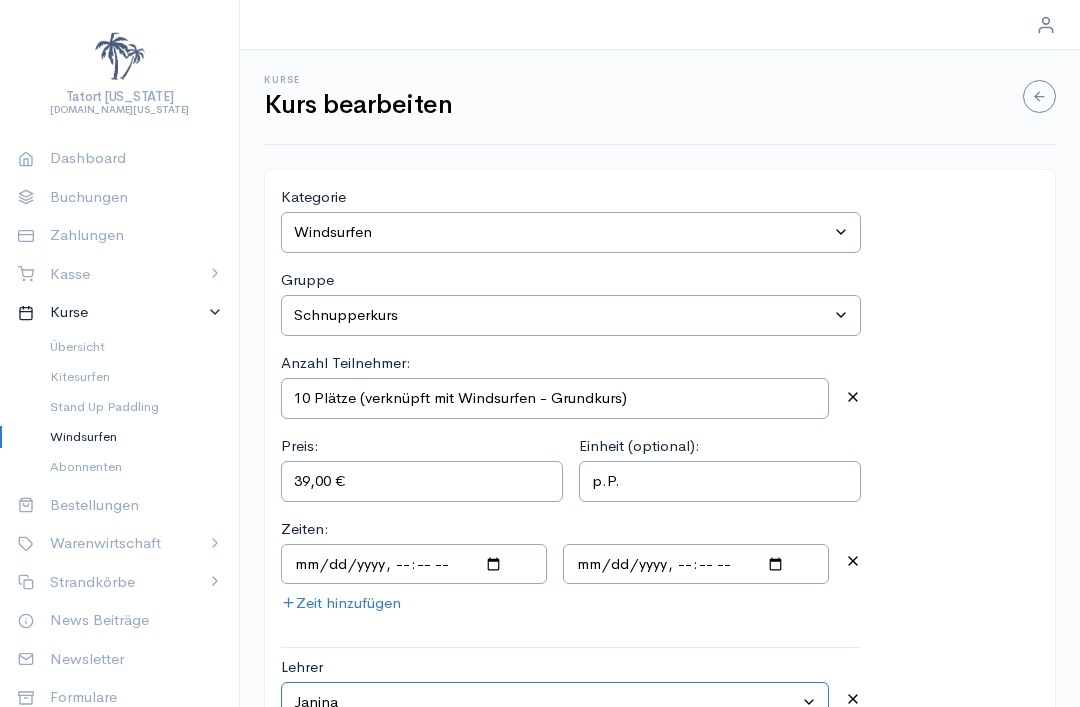 select on "15" 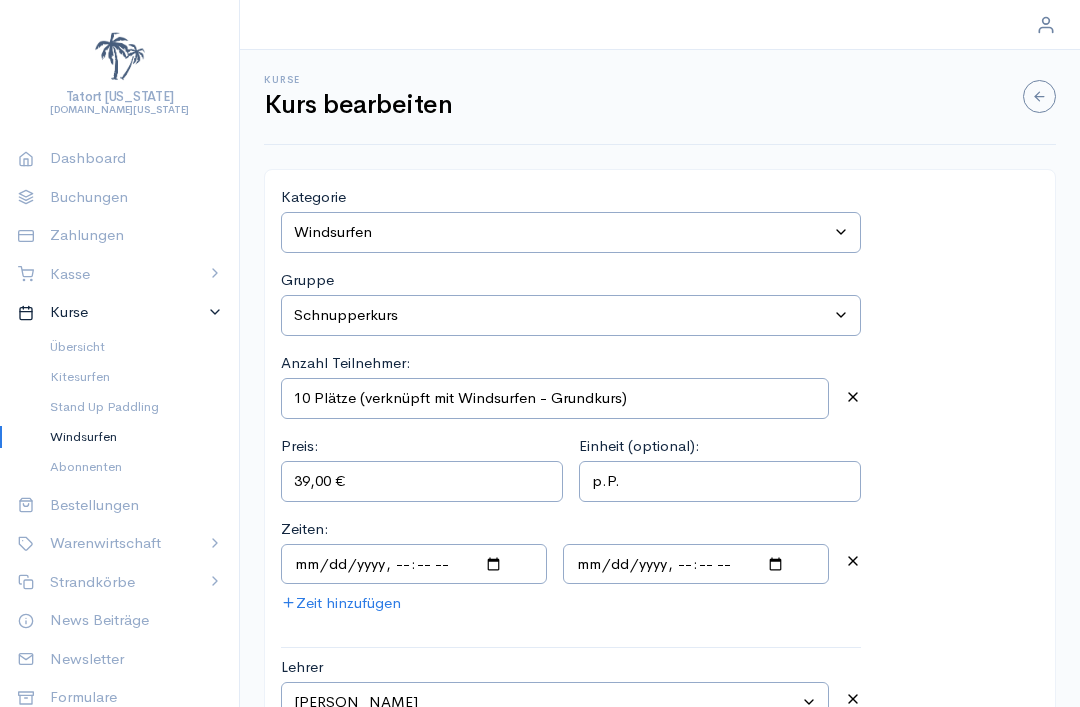 scroll, scrollTop: 113, scrollLeft: 0, axis: vertical 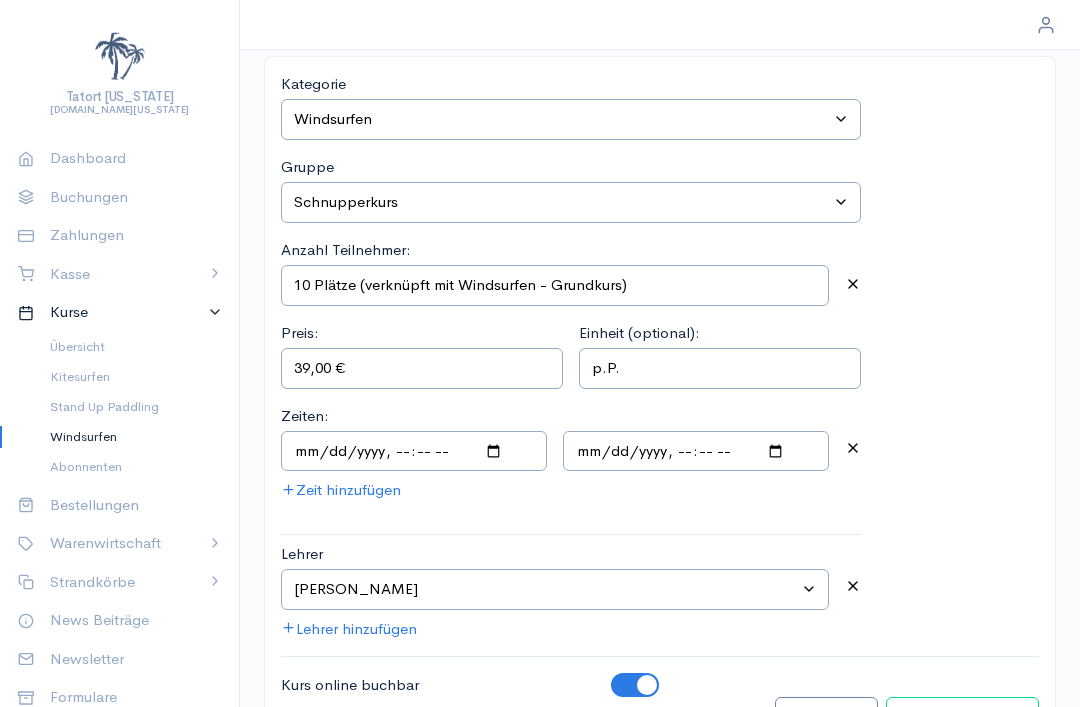 click on "Kurs  bearbeiten" at bounding box center (962, 717) 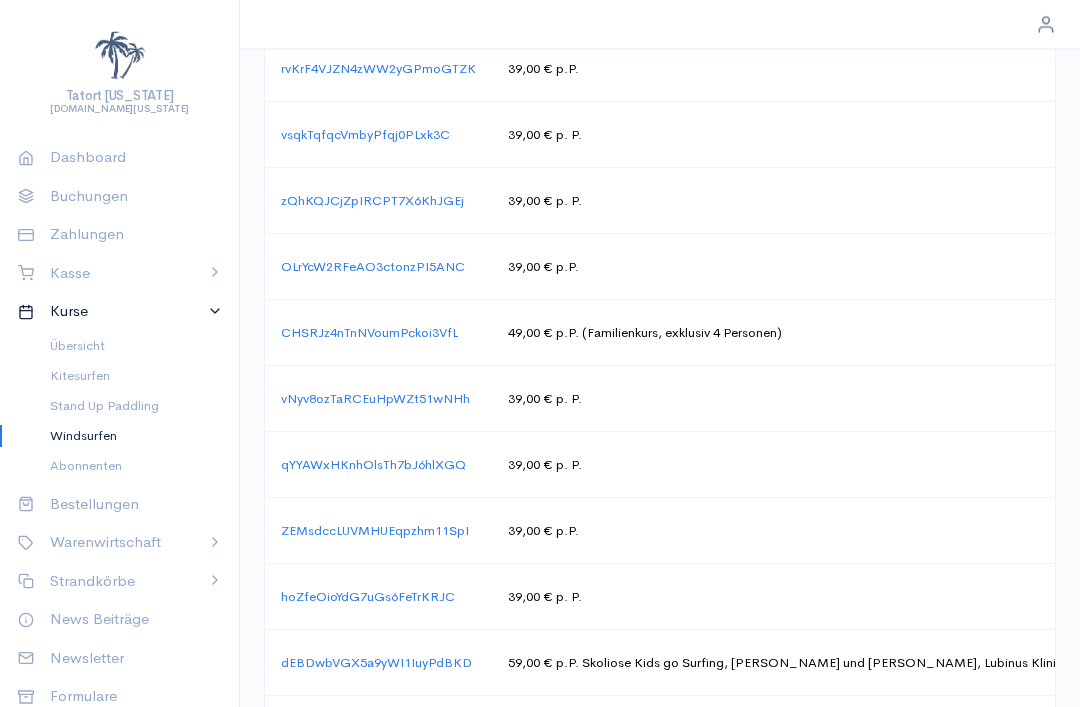 scroll, scrollTop: 1078, scrollLeft: 0, axis: vertical 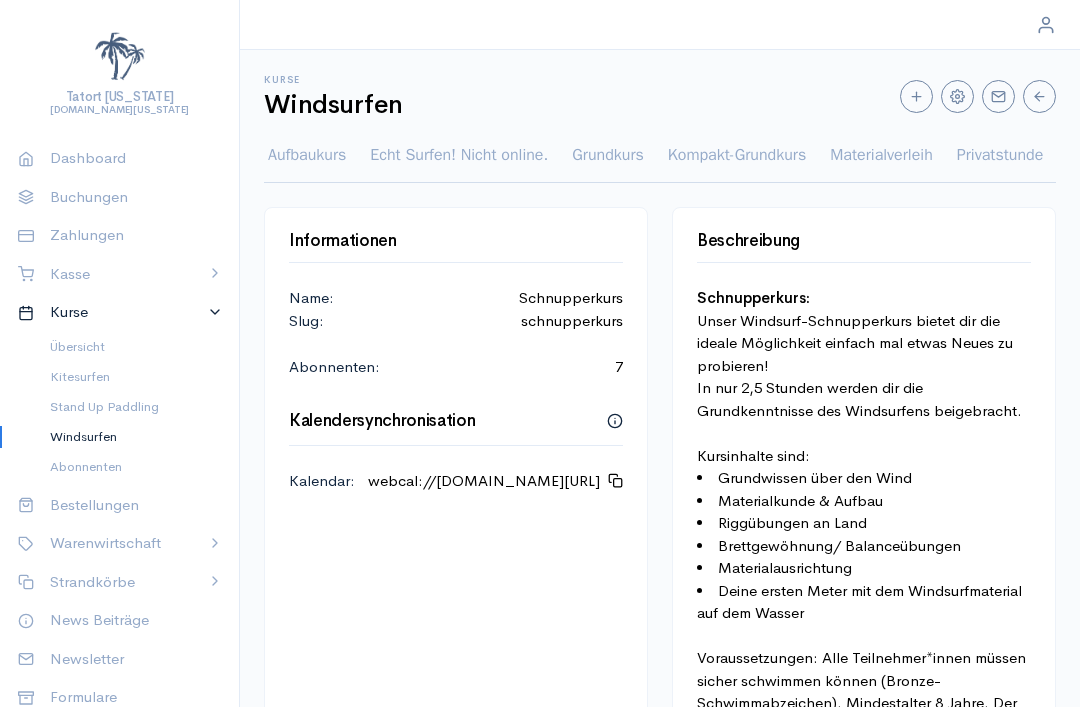 click on "Tatort [US_STATE] [DOMAIN_NAME][US_STATE] Dashboard Buchungen Zahlungen Kasse Verkaufen Belege Berichte Betriebsstätten Kassenübersicht Einstellungen Kurse Übersicht Kitesurfen Stand Up Paddling  Windsurfen Abonnenten Bestellungen Warenwirtschaft Lager Produkte Strandkörbe Übersicht Saisonkörbe Tageskörbe News Beiträge Newsletter Formulare FAQ E-Mail Accounts Protokoll SMS Protokoll Vorlagen Strandkörbe Kurse Online-Shop Newsletters Einstellungen Version  0.112.7 ©  2025  B4online GmbH Kurse Windsurfen Aufbaukurs Echt Surfen! Nicht online. Grundkurs Kompakt-Grundkurs Materialverleih Privatstunde  Schnupperkurs Windsurf-Camp Intensiv  Informationen Name: Schnupperkurs Slug: schnupperkurs Abonnenten: 7 Kalendersynchronisation Kalendar : webcal://[DOMAIN_NAME][URL] Beschreibung Schnupperkurs:  Unser Windsurf-Schnupperkurs bietet dir die ideale Möglichkeit einfach mal etwas Neues zu probieren! Kursinhalte sind: Aktuell ID" at bounding box center (540, 353) 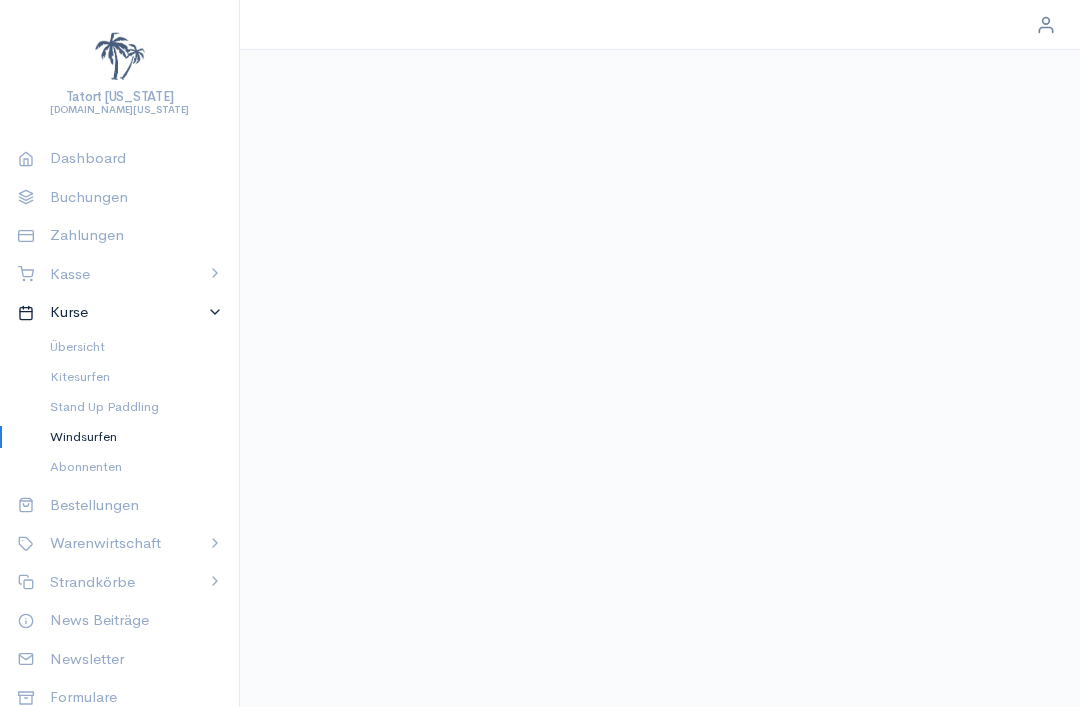 select on "2" 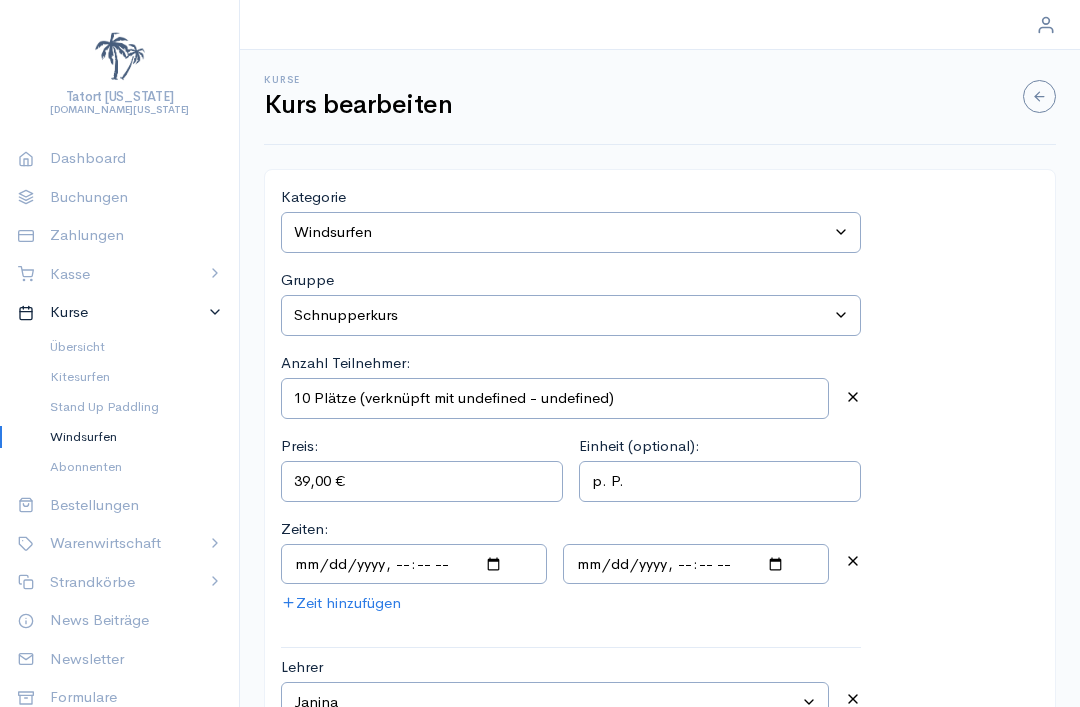 type on "10 Plätze (verknüpft mit Windsurfen - Grundkurs)" 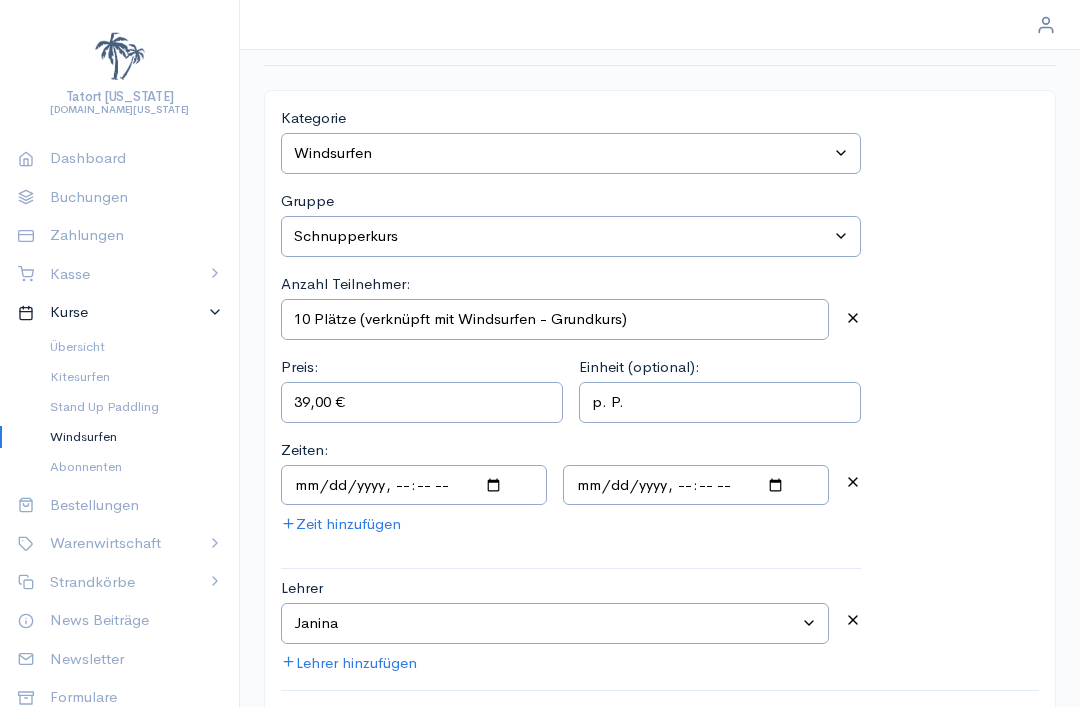 scroll, scrollTop: 113, scrollLeft: 0, axis: vertical 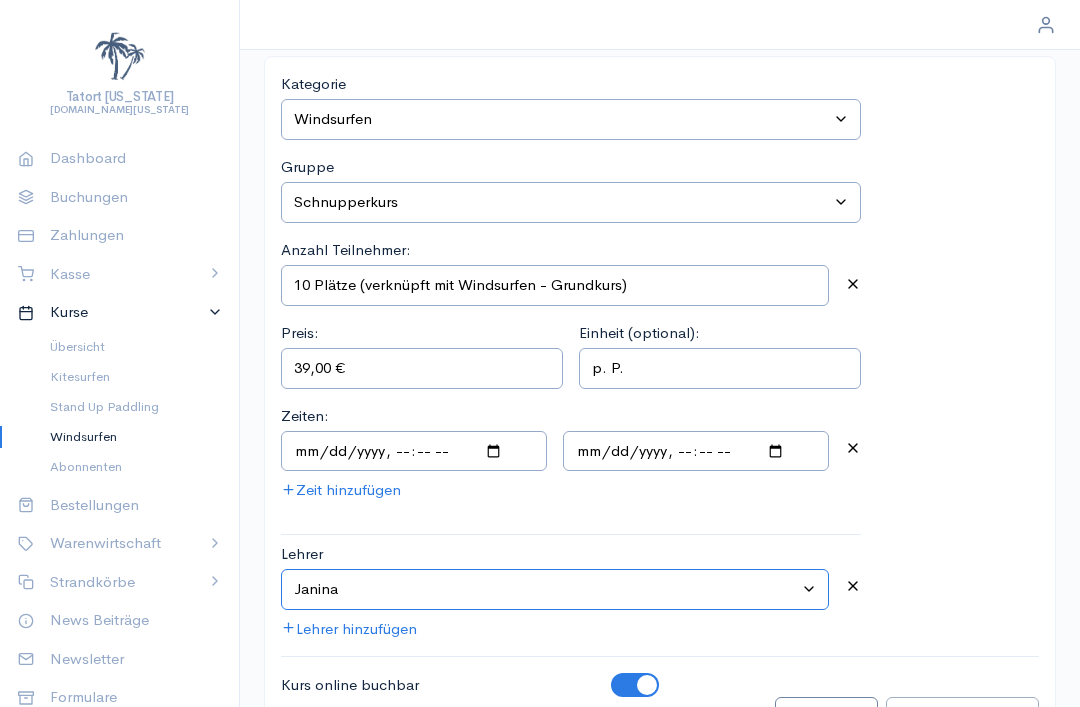 click on "Lehrer auswählen [PERSON_NAME] [PERSON_NAME] [PERSON_NAME] [PERSON_NAME] [PERSON_NAME] [PERSON_NAME] [PERSON_NAME] [PERSON_NAME] [PERSON_NAME]" at bounding box center [555, 589] 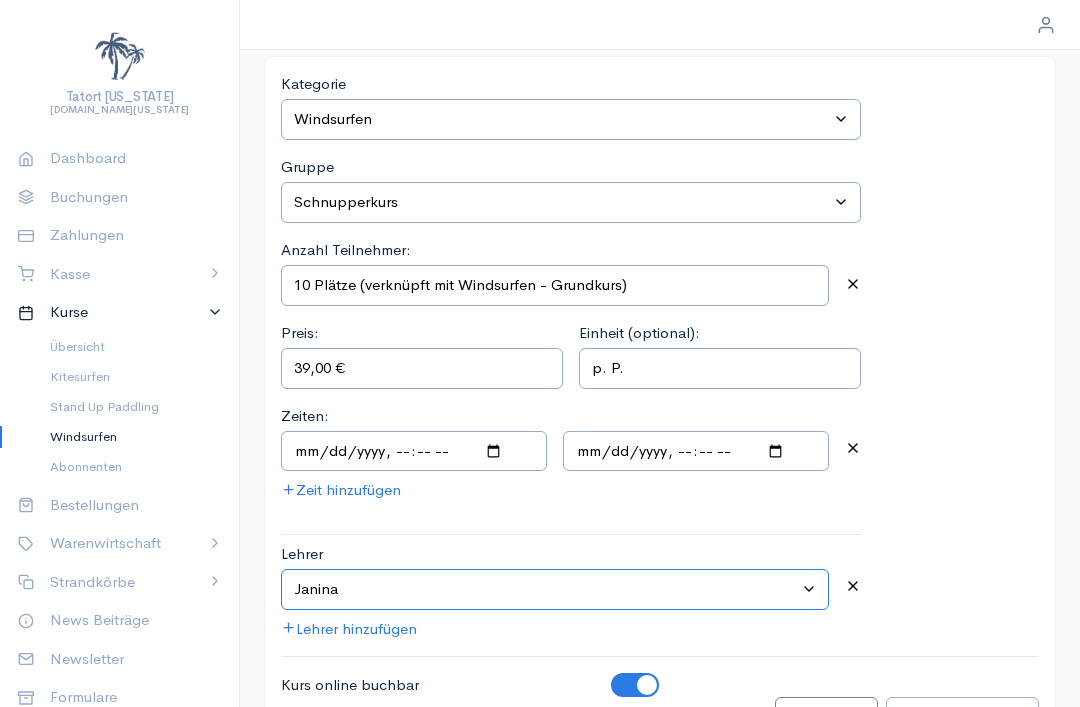 select on "15" 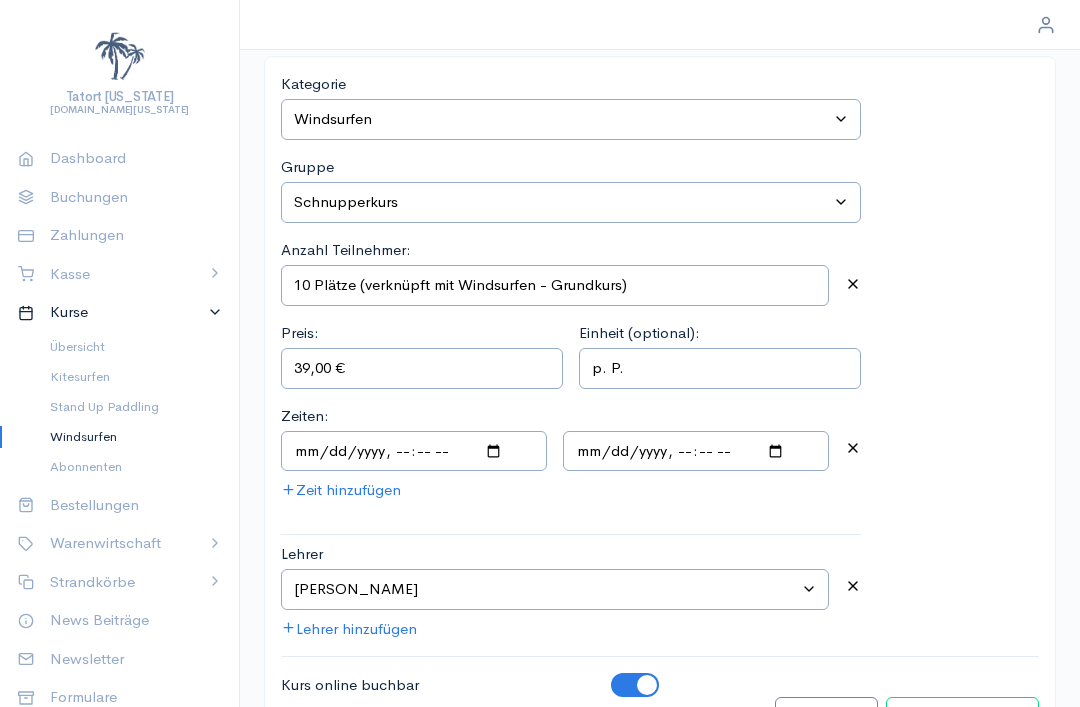 click on "Kurs  bearbeiten" at bounding box center [962, 717] 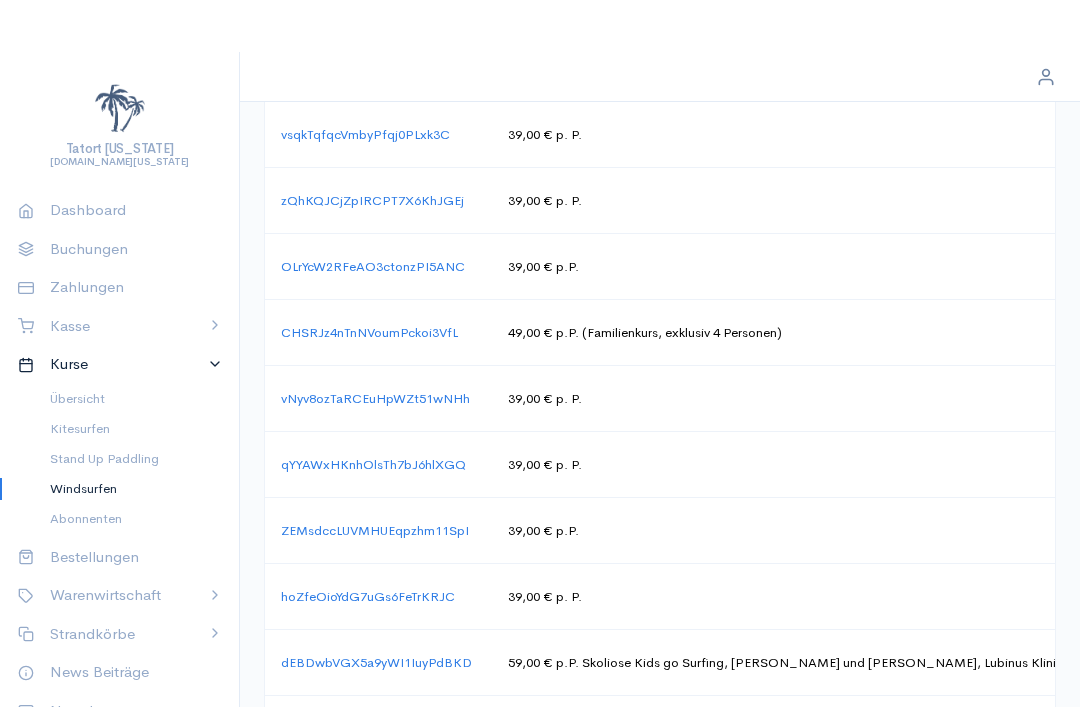 scroll, scrollTop: 1074, scrollLeft: 0, axis: vertical 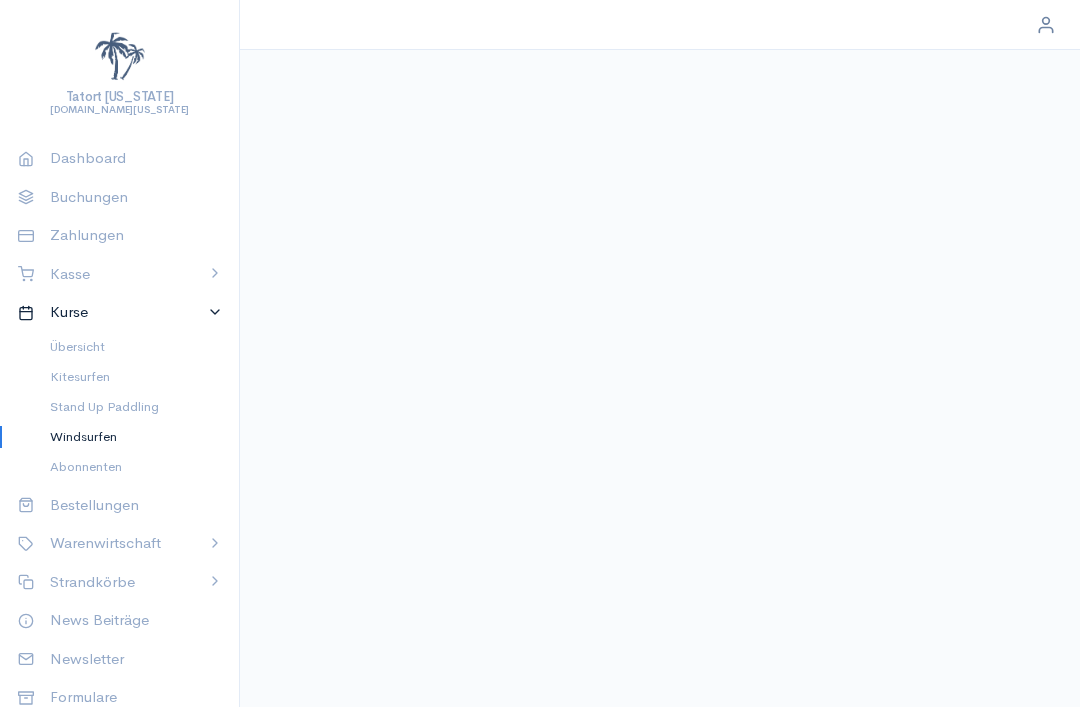 select on "2" 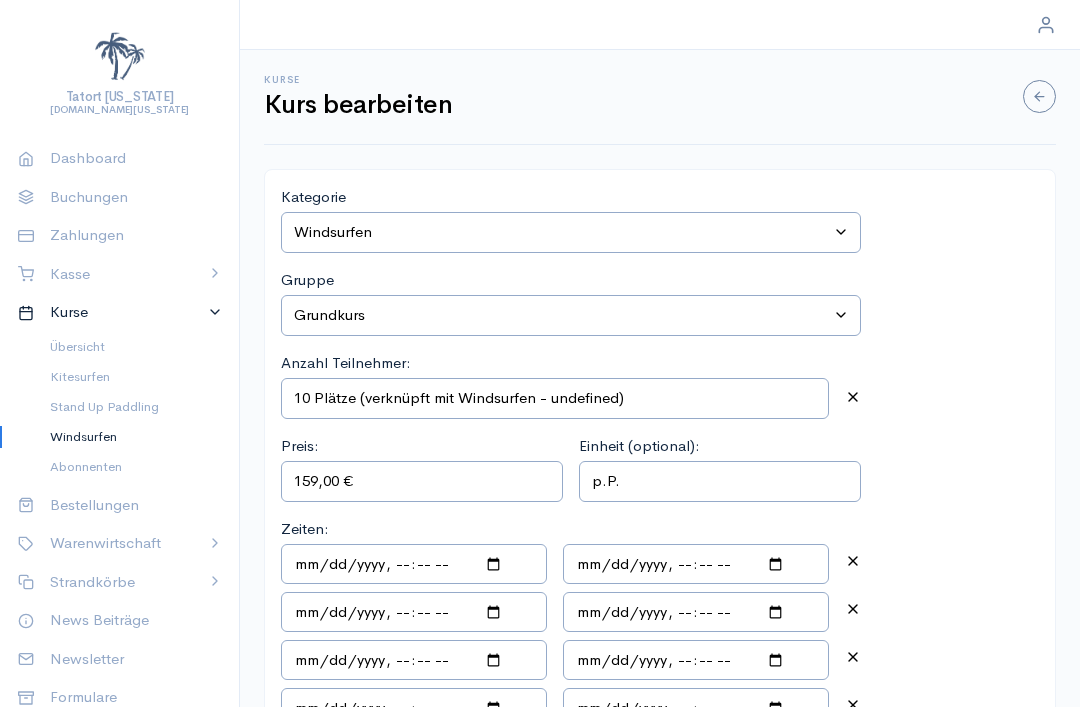 type on "10 Plätze (verknüpft mit Windsurfen - Schnupperkurs)" 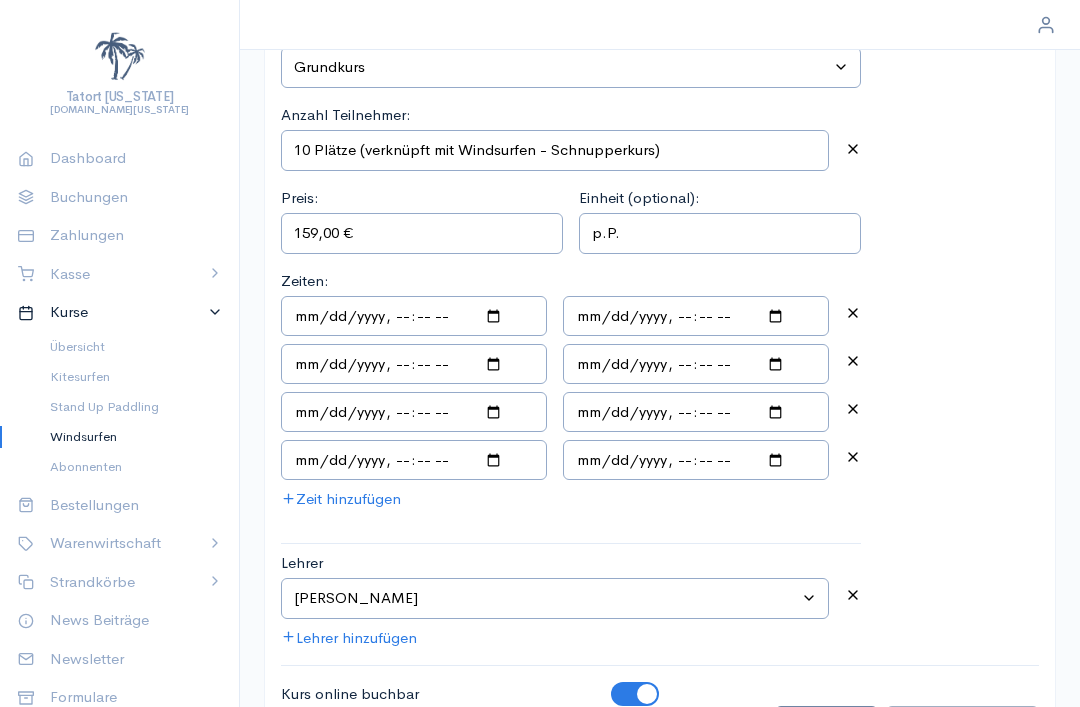 scroll, scrollTop: 257, scrollLeft: 0, axis: vertical 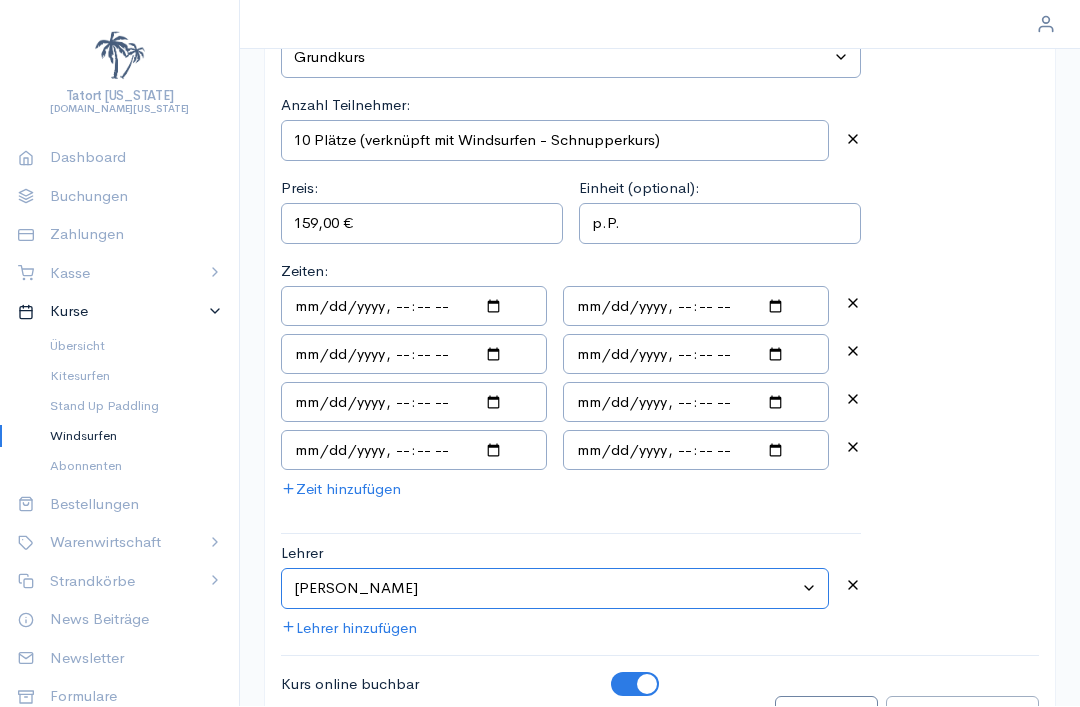 click on "Lehrer auswählen [PERSON_NAME] [PERSON_NAME] [PERSON_NAME] [PERSON_NAME] [PERSON_NAME] [PERSON_NAME] [PERSON_NAME] [PERSON_NAME] [PERSON_NAME]" at bounding box center (555, 589) 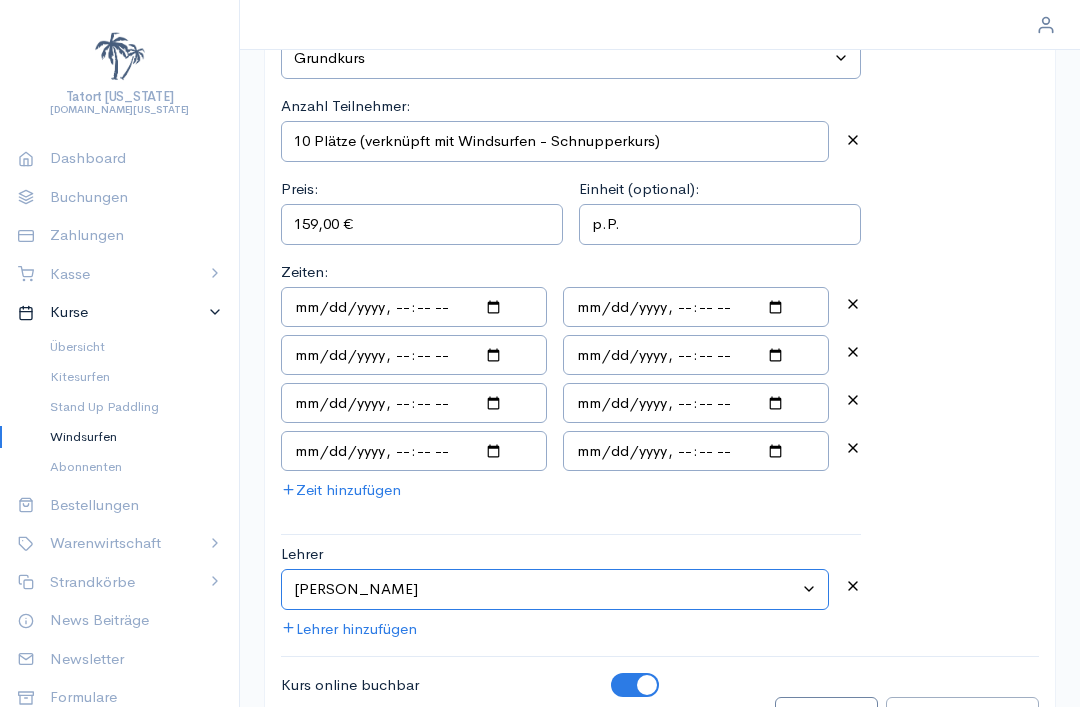 select on "7" 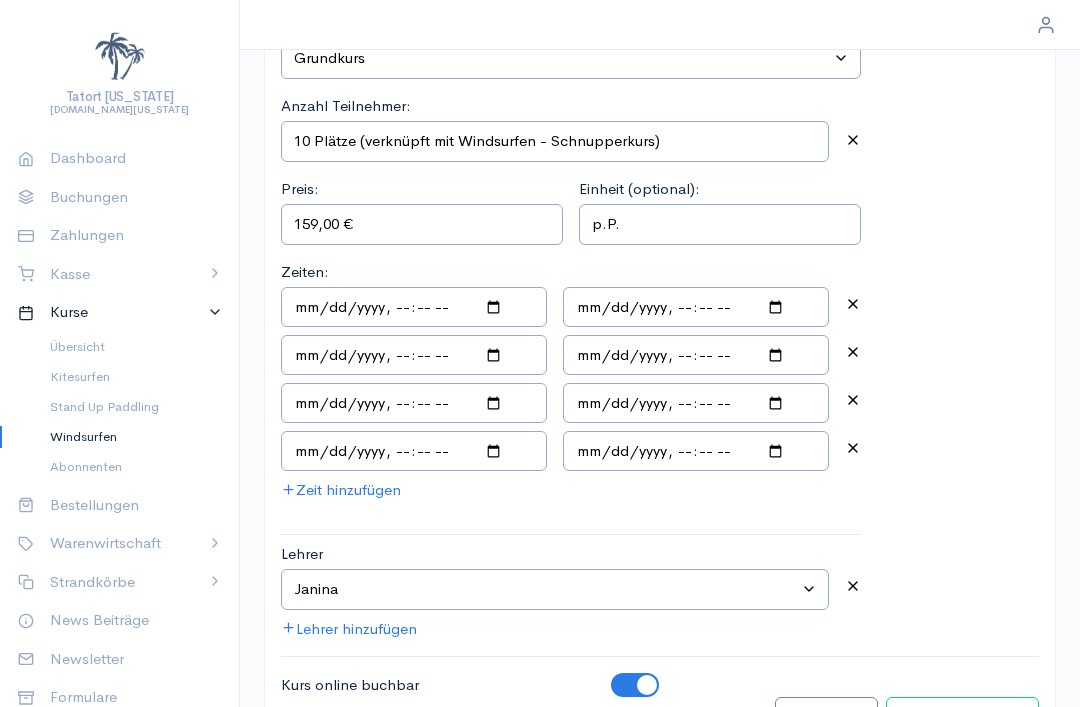 click on "Kurs  bearbeiten" at bounding box center [962, 717] 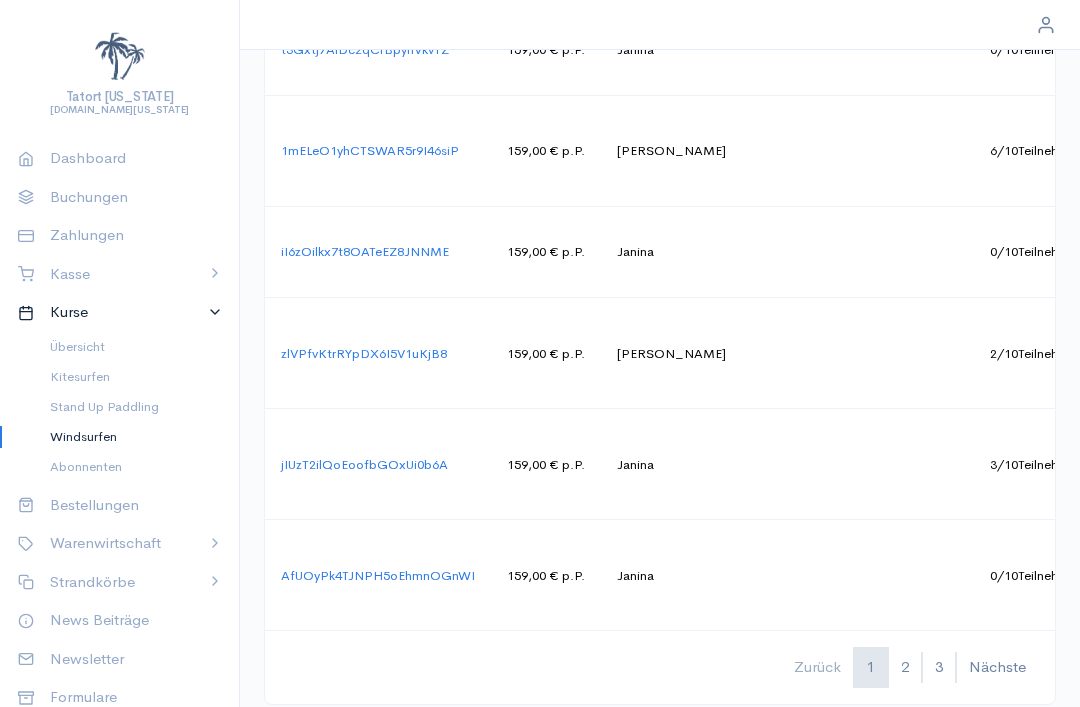 scroll, scrollTop: 1787, scrollLeft: 0, axis: vertical 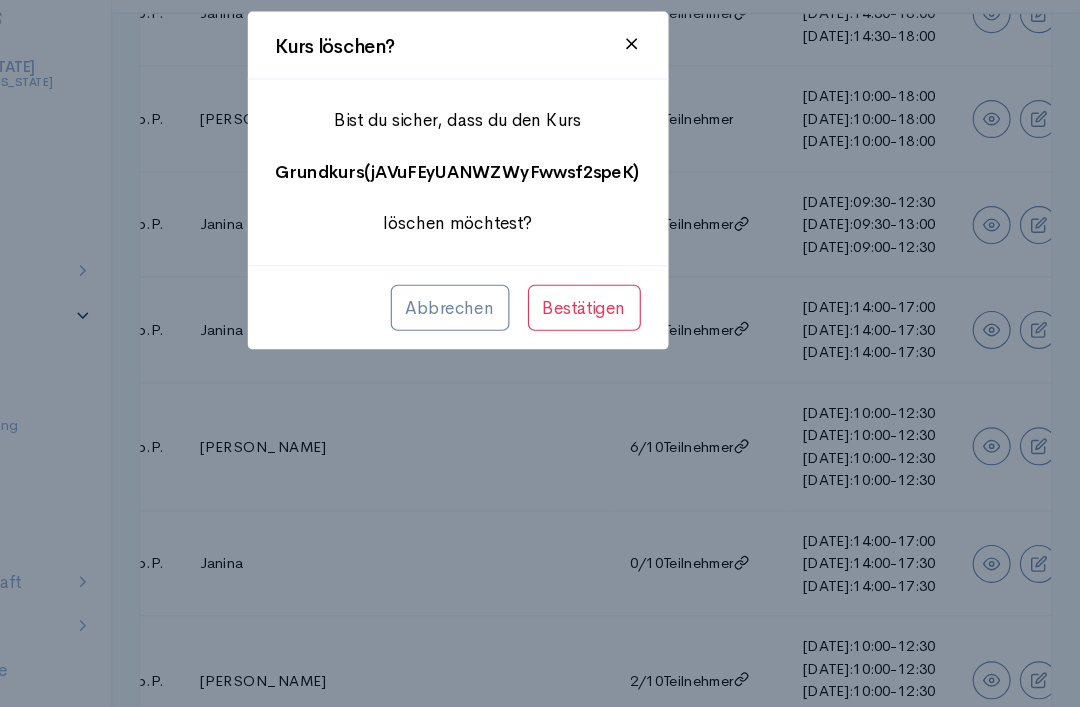 click on "Bestätigen" at bounding box center (650, 305) 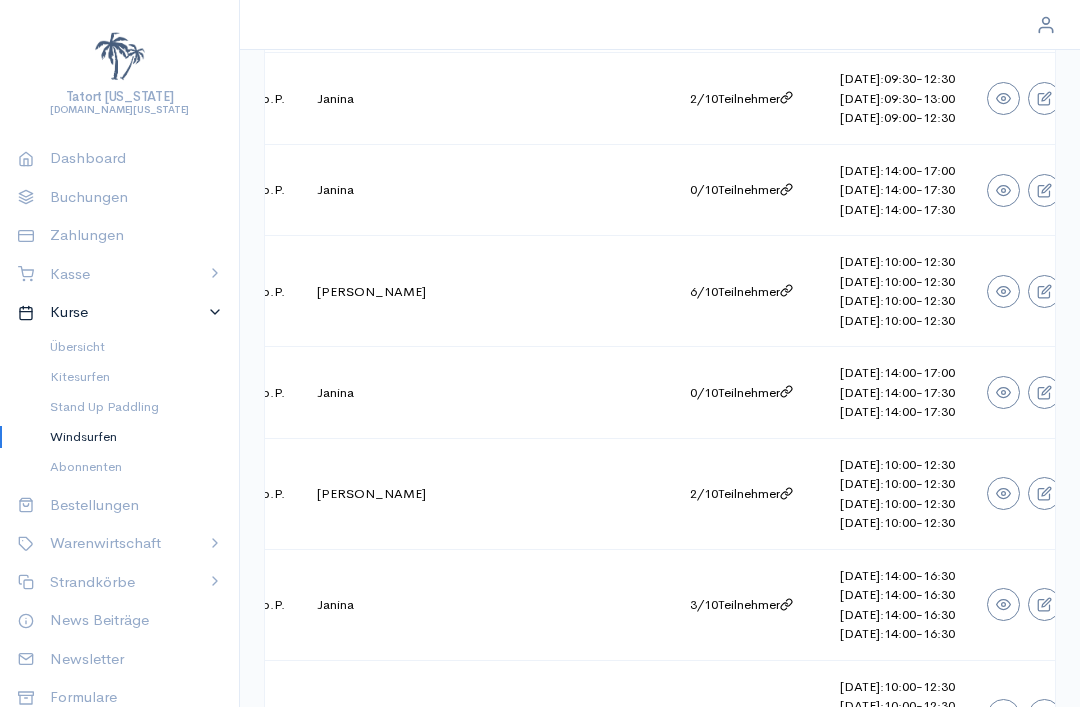 scroll, scrollTop: 1555, scrollLeft: 0, axis: vertical 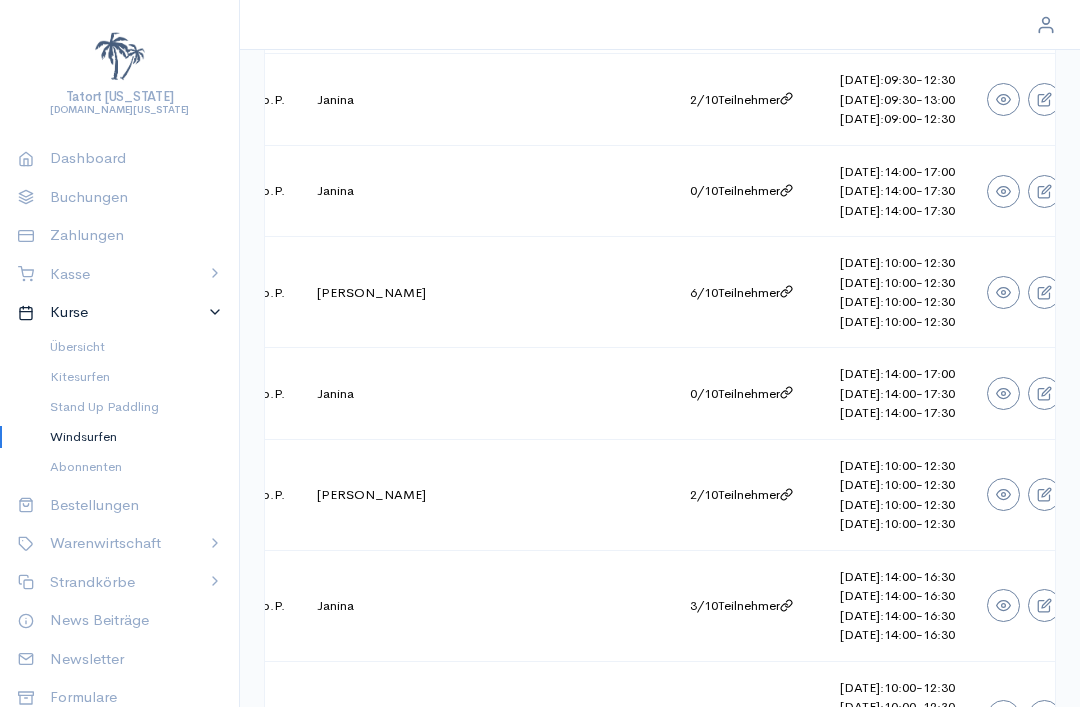 click on "6  /  10  Teilnehmer" at bounding box center (749, 292) 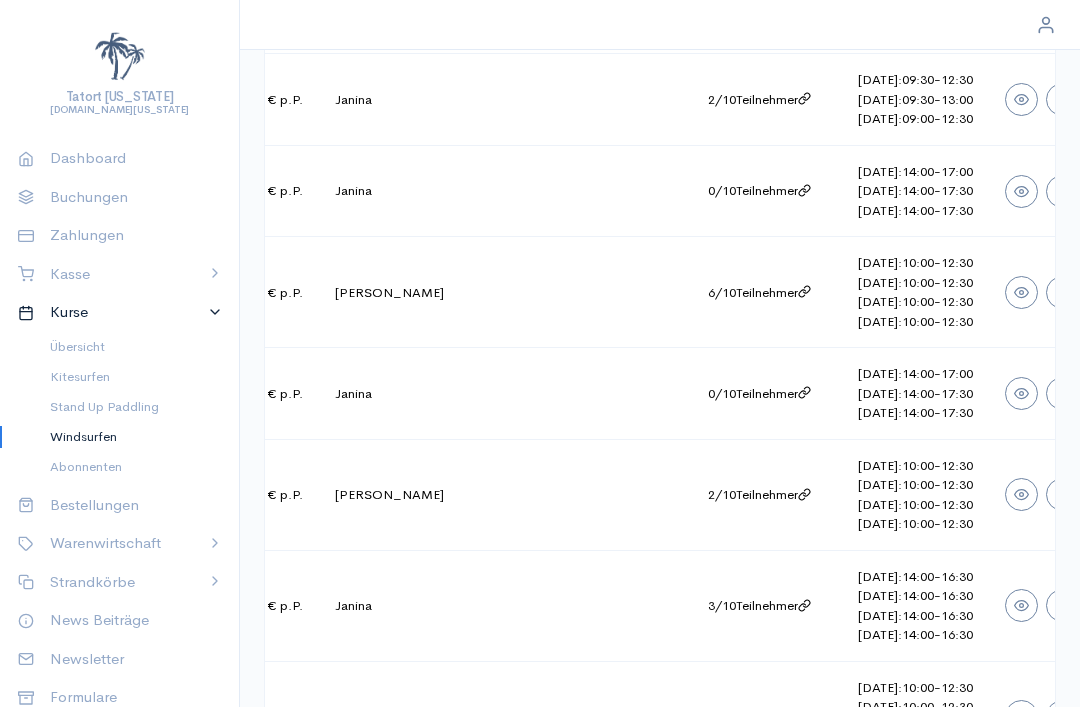 scroll, scrollTop: 0, scrollLeft: 271, axis: horizontal 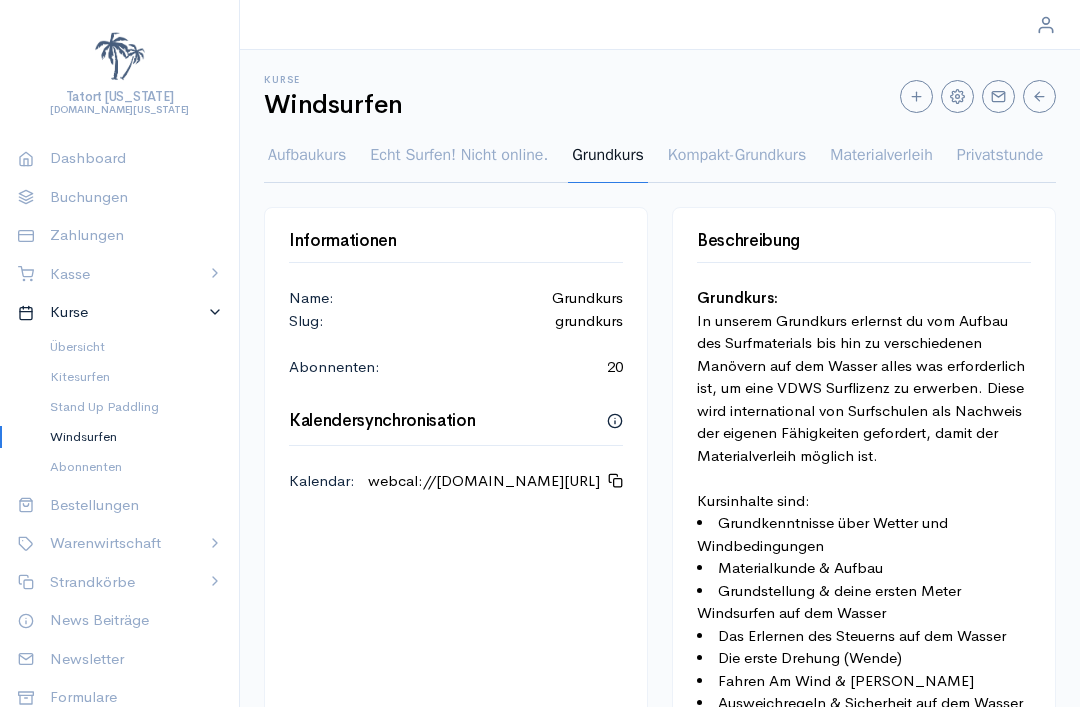 click on "Grundkurs" at bounding box center (608, 163) 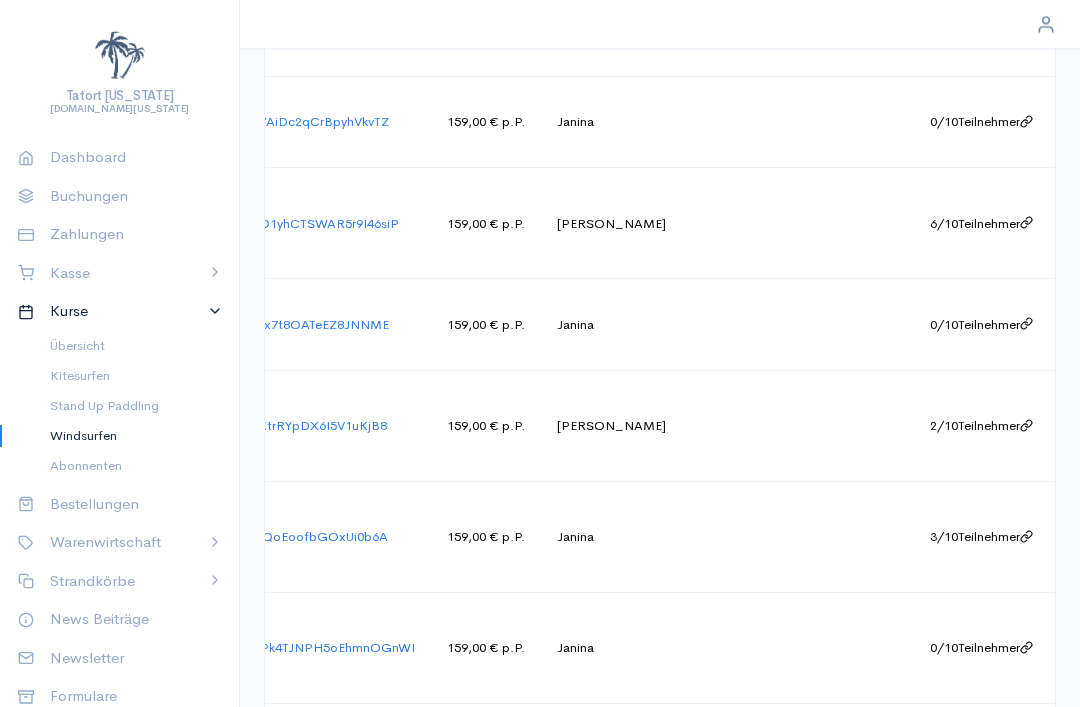scroll, scrollTop: 1608, scrollLeft: 0, axis: vertical 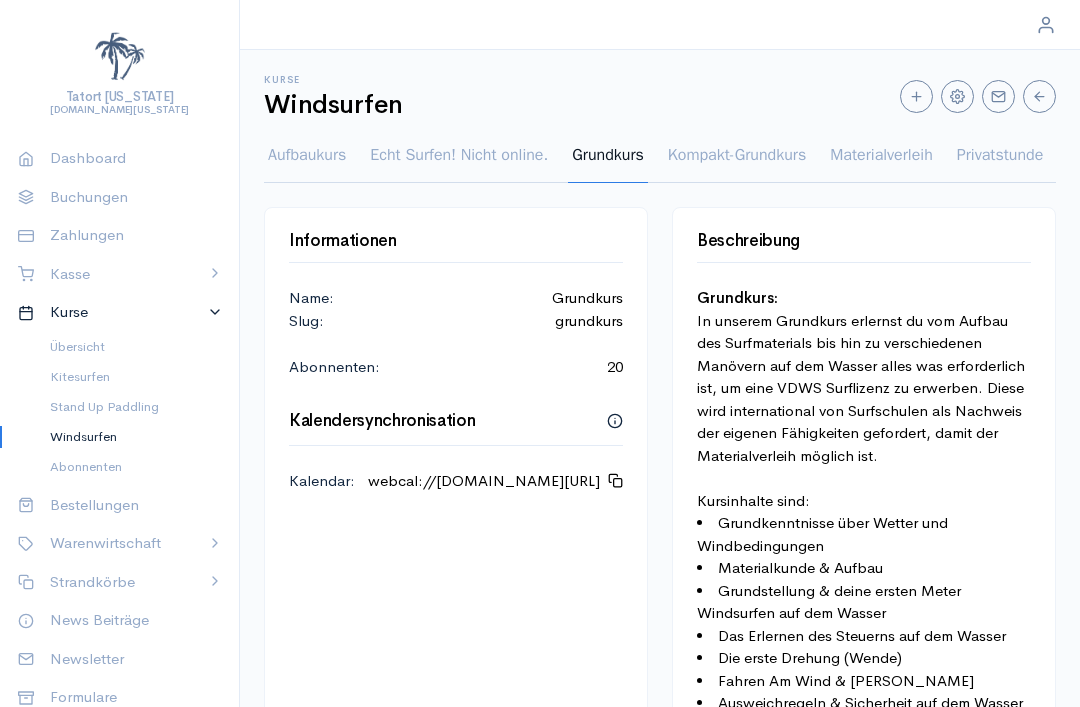 click on "Tatort [US_STATE] [DOMAIN_NAME][US_STATE] Dashboard Buchungen Zahlungen Kasse Verkaufen Belege Berichte Betriebsstätten Kassenübersicht Einstellungen Kurse Übersicht Kitesurfen Stand Up Paddling  Windsurfen Abonnenten Bestellungen Warenwirtschaft Lager Produkte Strandkörbe Übersicht Saisonkörbe Tageskörbe News Beiträge Newsletter Formulare FAQ E-Mail Accounts Protokoll SMS Protokoll Vorlagen Strandkörbe Kurse Online-Shop Newsletters Einstellungen Version  0.112.7 ©  2025  B4online GmbH Kurse Windsurfen Aufbaukurs Echt Surfen! Nicht online. Grundkurs Kompakt-Grundkurs Materialverleih Privatstunde  Schnupperkurs Windsurf-Camp Intensiv  Informationen Name: Grundkurs Slug: grundkurs Abonnenten: 20 Kalendersynchronisation Kalendar : webcal://[DOMAIN_NAME][URL] Beschreibung Grundkurs: Kursinhalte sind: Grundkenntnisse über Wetter und Windbedingungen Materialkunde & Aufbau Das Erlernen des Steuerns auf dem Wasser Aktuell ID" at bounding box center (540, 353) 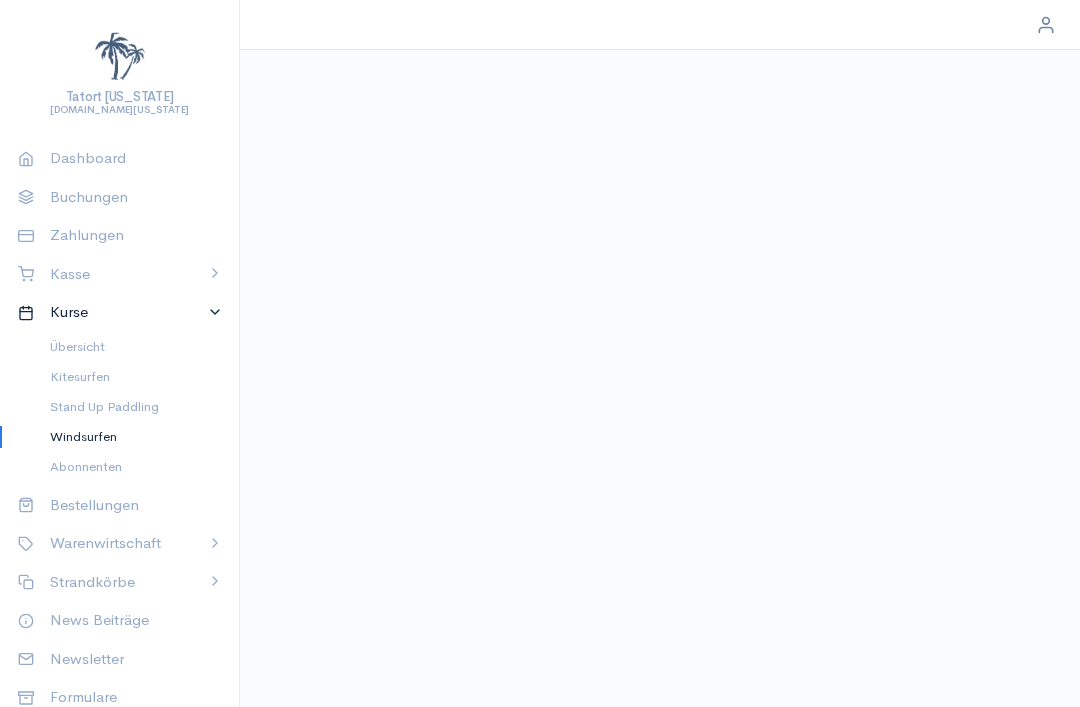 select on "2" 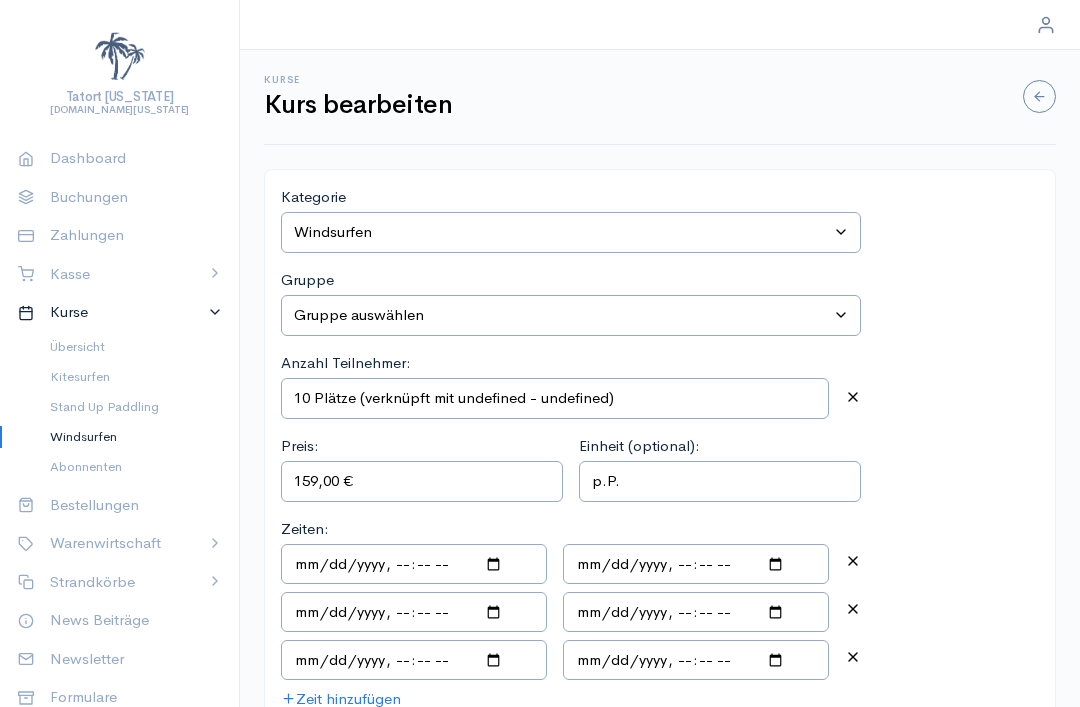 type on "10 Plätze (verknüpft mit Windsurfen - Schnupperkurs)" 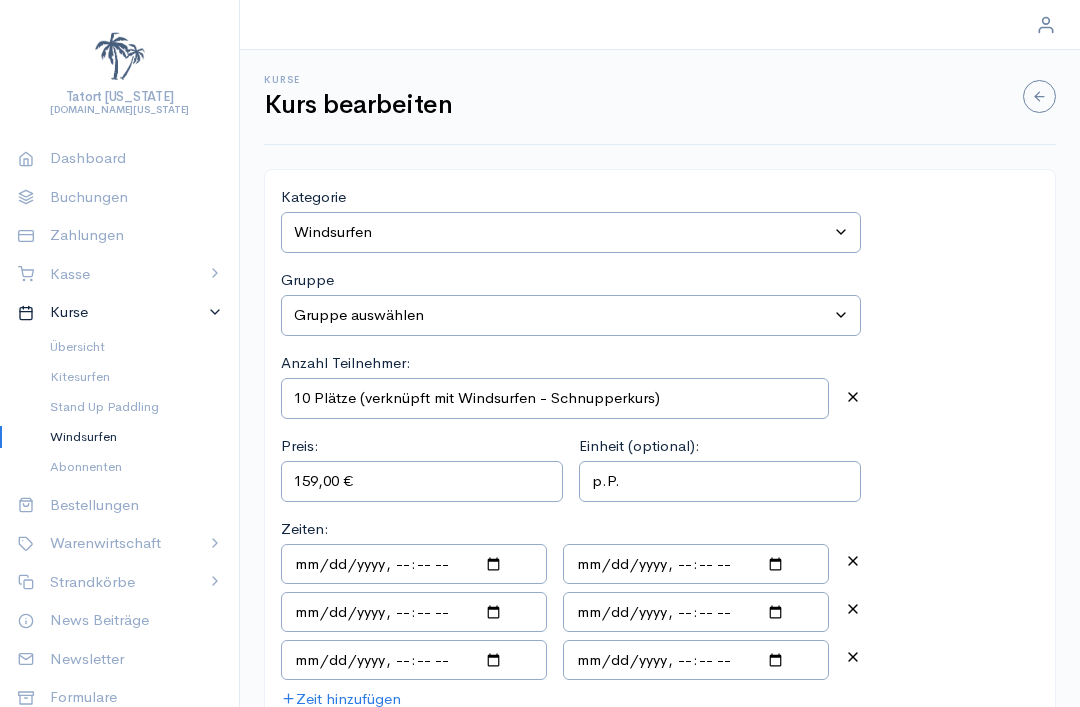 select on "0" 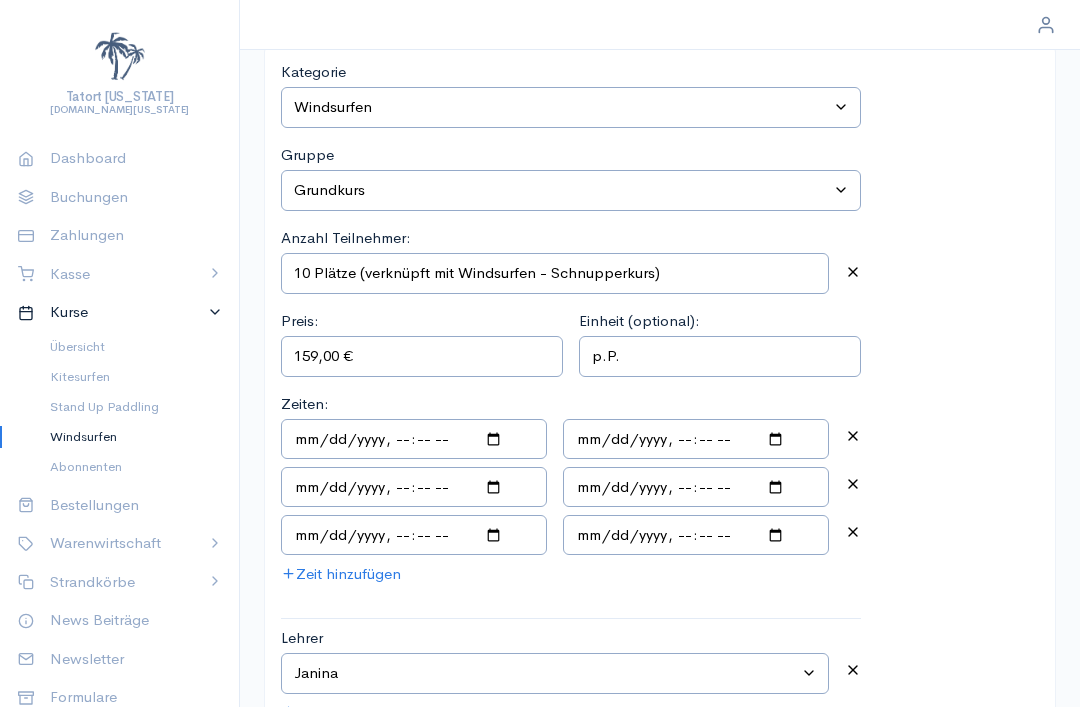 scroll, scrollTop: 127, scrollLeft: 0, axis: vertical 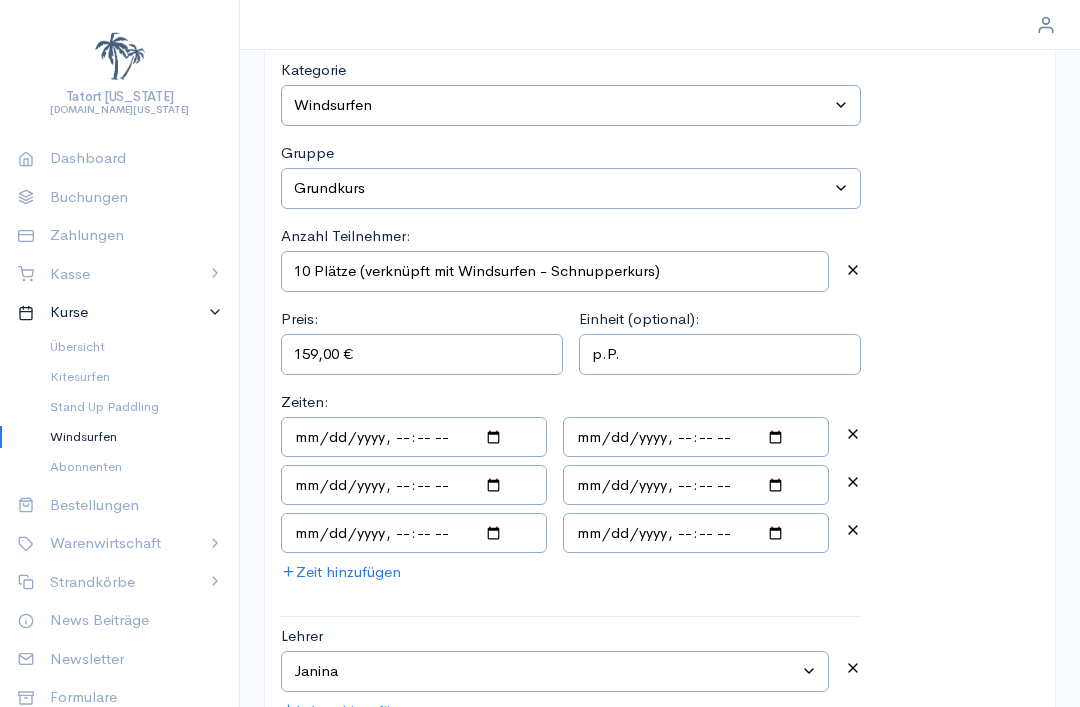 click on "Lehrer auswählen [PERSON_NAME] [PERSON_NAME] [PERSON_NAME] [PERSON_NAME] [PERSON_NAME] [PERSON_NAME] [PERSON_NAME] [PERSON_NAME] [PERSON_NAME]" at bounding box center [555, 671] 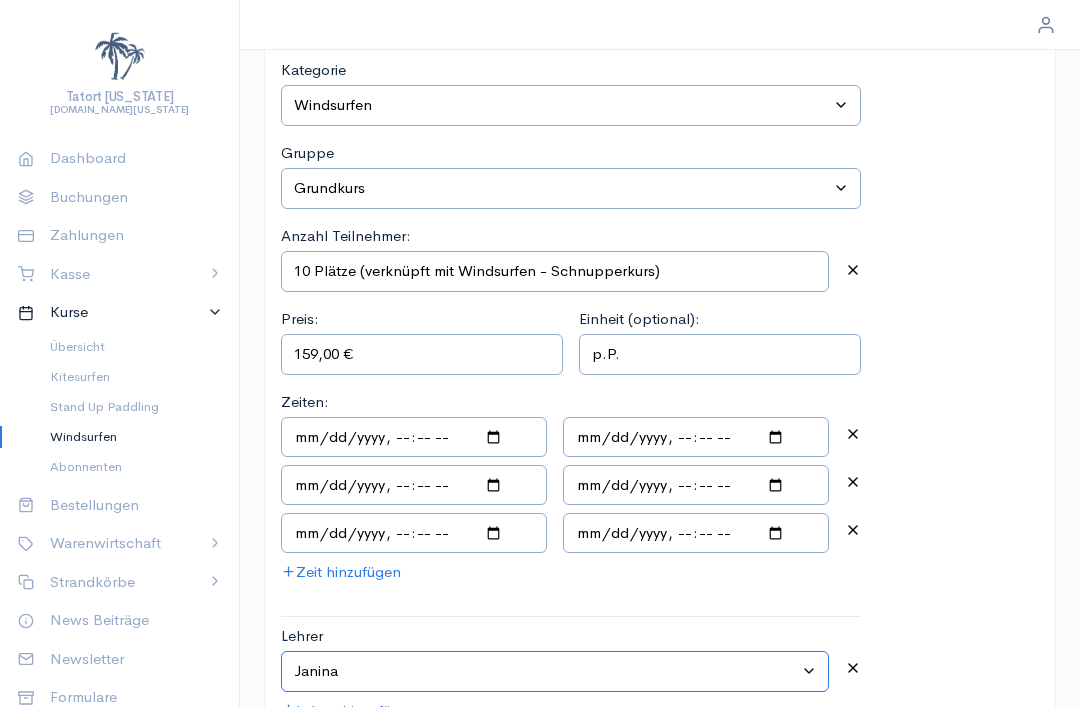 select on "15" 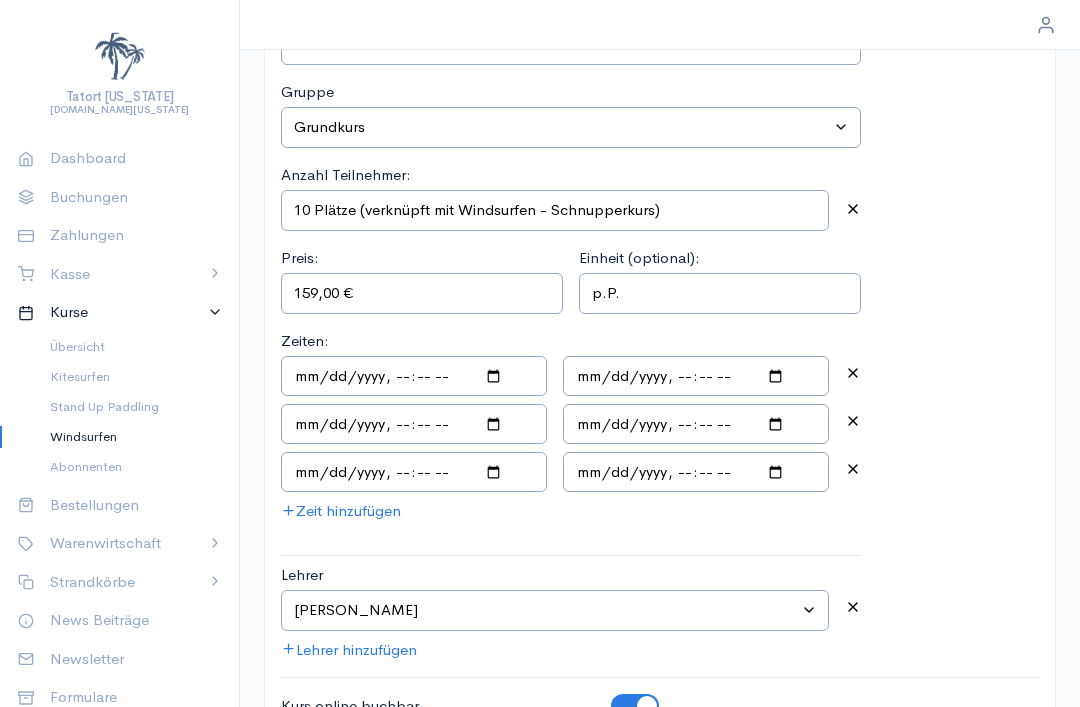 scroll, scrollTop: 209, scrollLeft: 0, axis: vertical 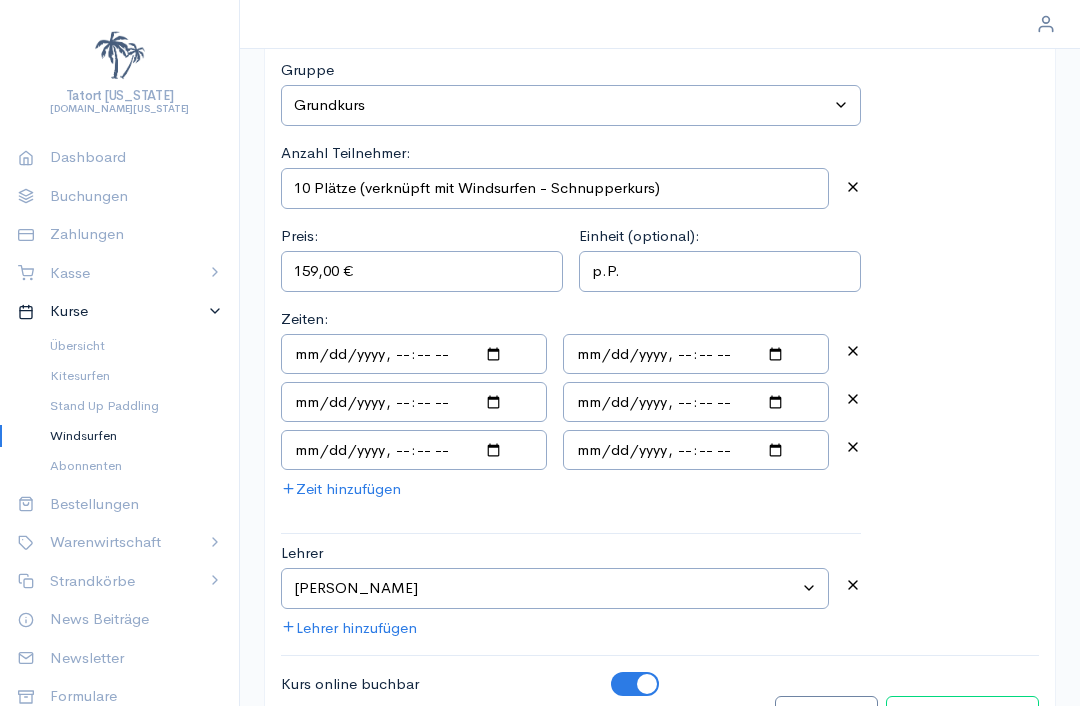 click on "Kurs  bearbeiten" at bounding box center [962, 717] 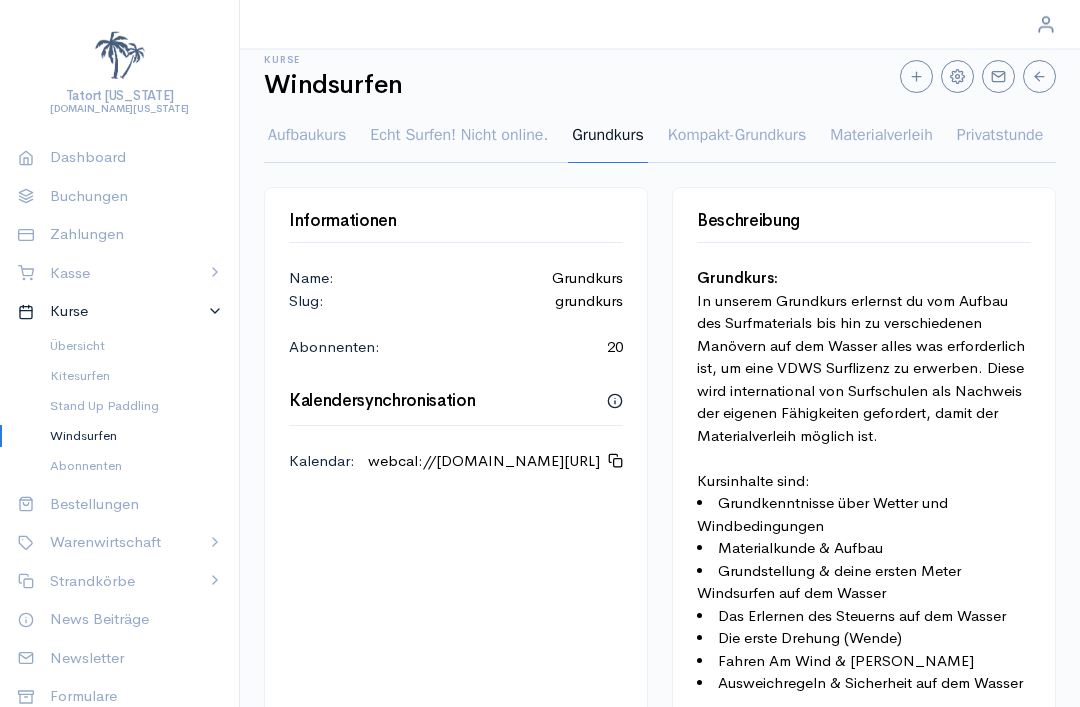 scroll, scrollTop: 0, scrollLeft: 0, axis: both 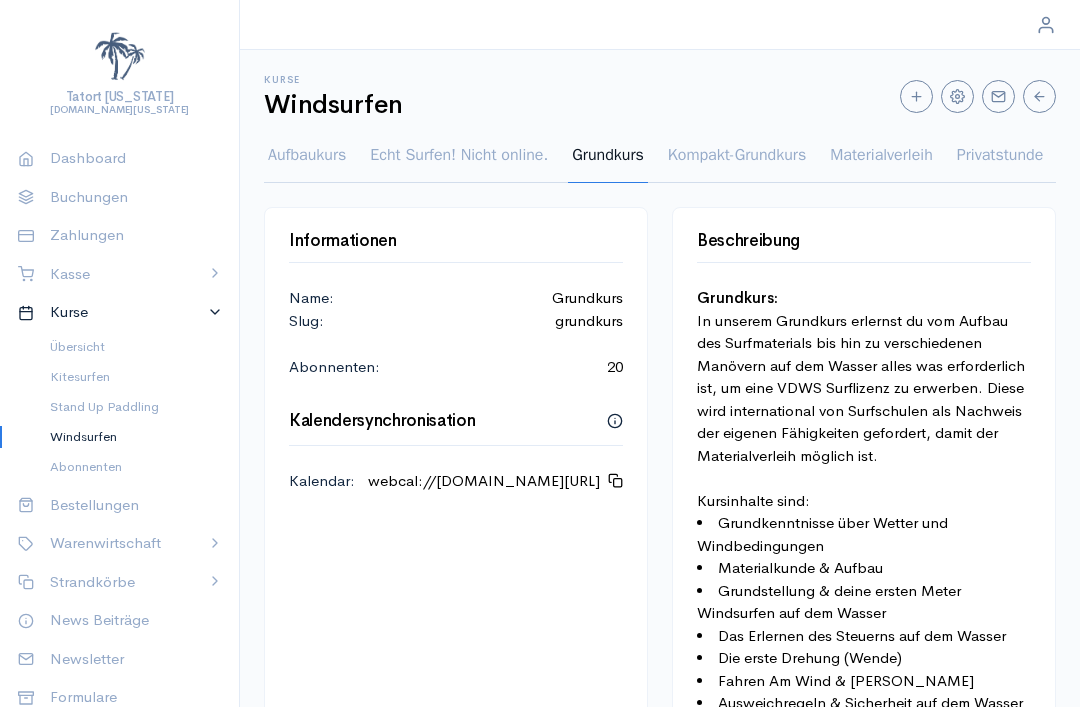 click on "Grundkurs" at bounding box center [608, 163] 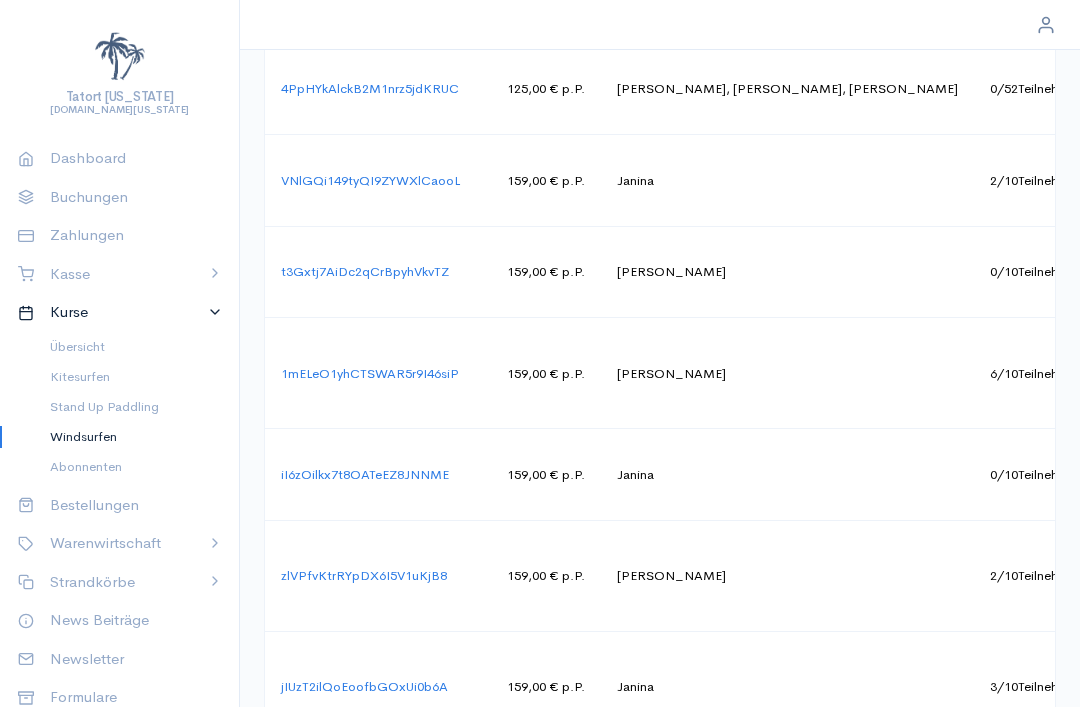 scroll, scrollTop: 1472, scrollLeft: 0, axis: vertical 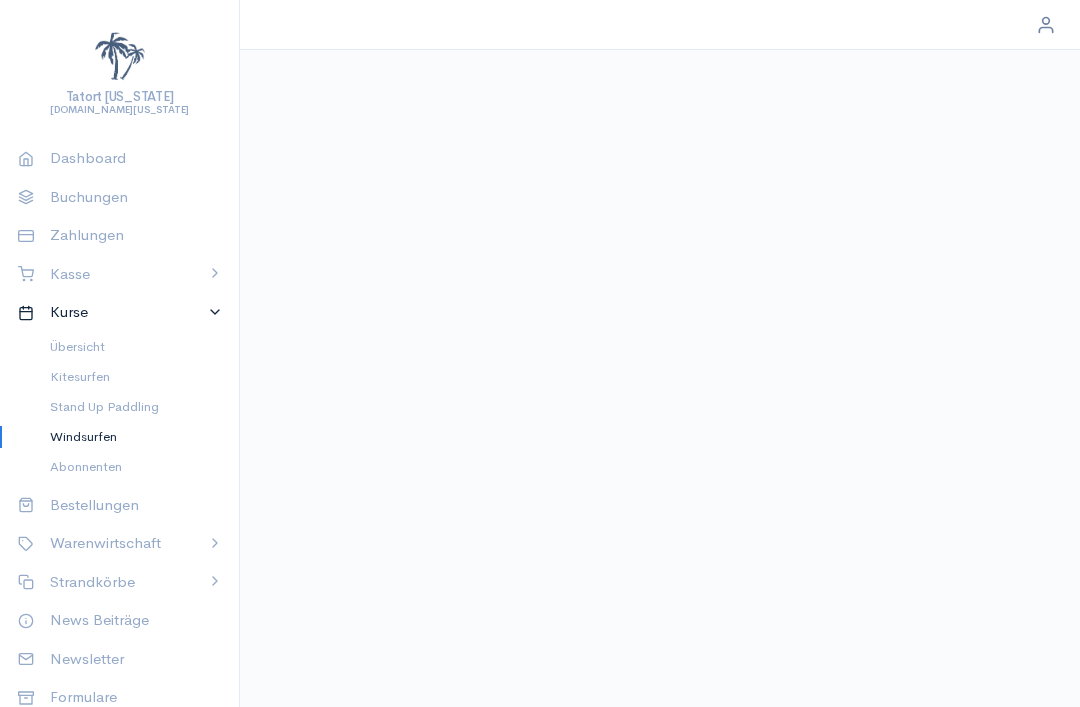 click on "Tatort [US_STATE] [DOMAIN_NAME][US_STATE] Dashboard Buchungen Zahlungen Kasse Verkaufen Belege Berichte Betriebsstätten Kassenübersicht Einstellungen Kurse Übersicht Kitesurfen Stand Up Paddling  Windsurfen Abonnenten Bestellungen Warenwirtschaft Lager Produkte Strandkörbe Übersicht Saisonkörbe Tageskörbe News Beiträge Newsletter Formulare FAQ E-Mail Accounts Protokoll SMS Protokoll Vorlagen Strandkörbe Kurse Online-Shop Newsletters Einstellungen Version  0.112.7 ©  2025  B4online GmbH" at bounding box center [540, 353] 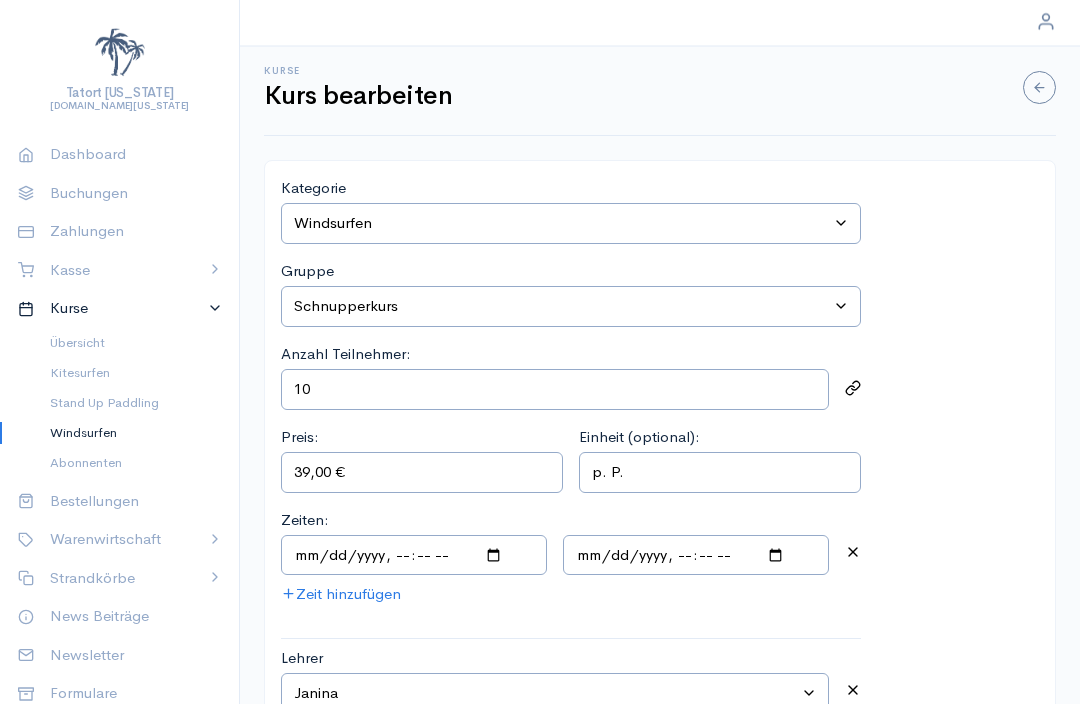 scroll, scrollTop: 0, scrollLeft: 0, axis: both 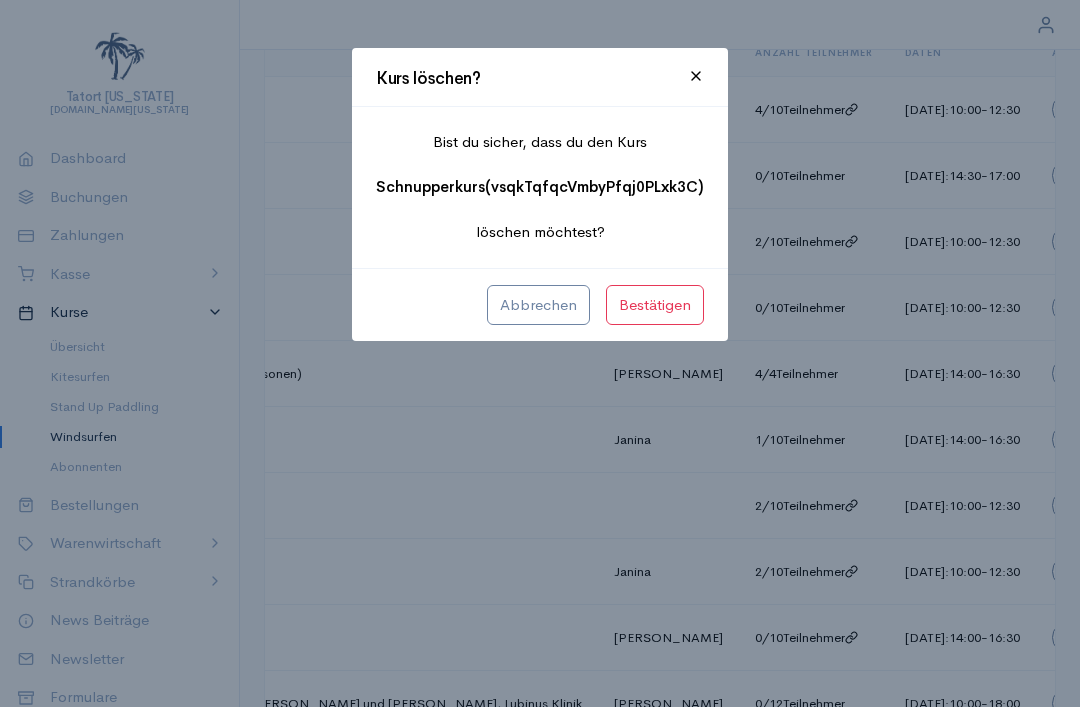 click on "Bestätigen" at bounding box center [655, 305] 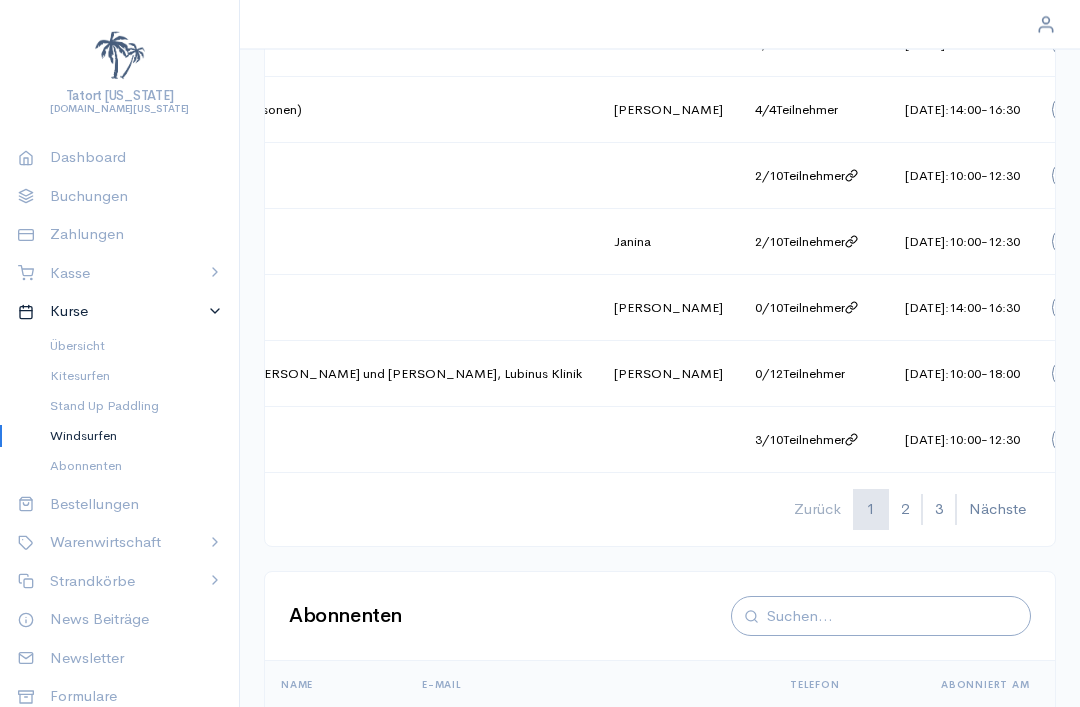 scroll, scrollTop: 1298, scrollLeft: 0, axis: vertical 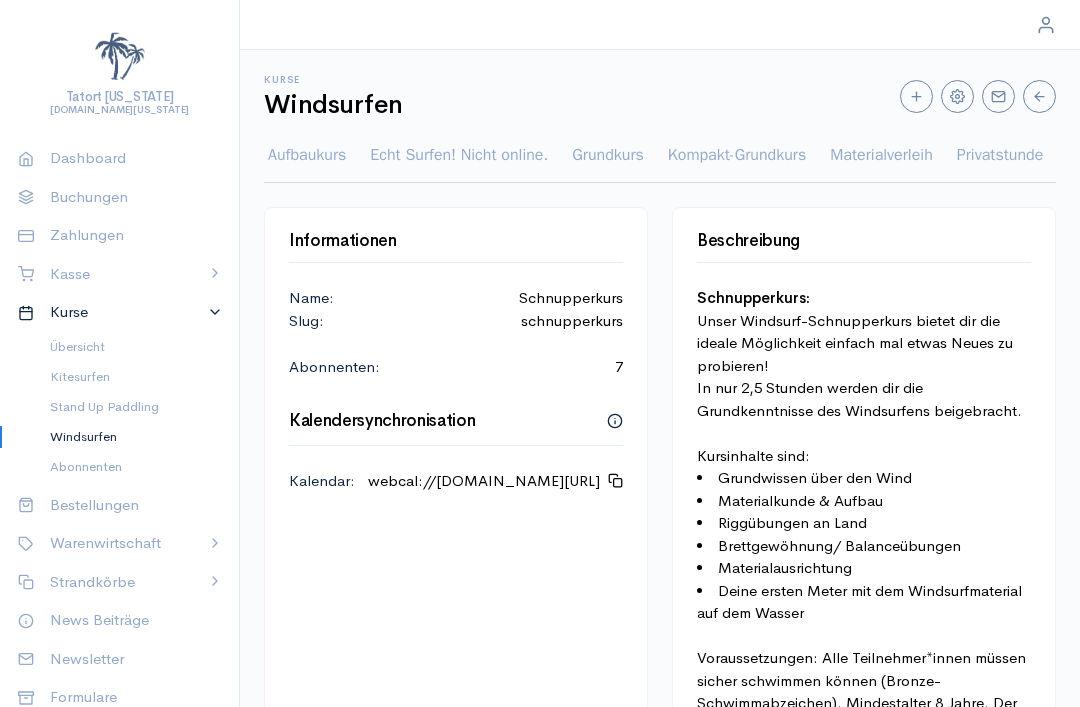 click on "Tatort [US_STATE] [DOMAIN_NAME][US_STATE] Dashboard Buchungen Zahlungen Kasse Verkaufen Belege Berichte Betriebsstätten Kassenübersicht Einstellungen Kurse Übersicht Kitesurfen Stand Up Paddling  Windsurfen Abonnenten Bestellungen Warenwirtschaft Lager Produkte Strandkörbe Übersicht Saisonkörbe Tageskörbe News Beiträge Newsletter Formulare FAQ E-Mail Accounts Protokoll SMS Protokoll Vorlagen Strandkörbe Kurse Online-Shop Newsletters Einstellungen Version  0.112.7 ©  2025  B4online GmbH Kurse Windsurfen Aufbaukurs Echt Surfen! Nicht online. Grundkurs Kompakt-Grundkurs Materialverleih Privatstunde  Schnupperkurs Windsurf-Camp Intensiv  Informationen Name: Schnupperkurs Slug: schnupperkurs Abonnenten: 7 Kalendersynchronisation Kalendar : webcal://[DOMAIN_NAME][URL] Beschreibung Schnupperkurs:  Unser Windsurf-Schnupperkurs bietet dir die ideale Möglichkeit einfach mal etwas Neues zu probieren! Kursinhalte sind: Aktuell ID" at bounding box center (540, 353) 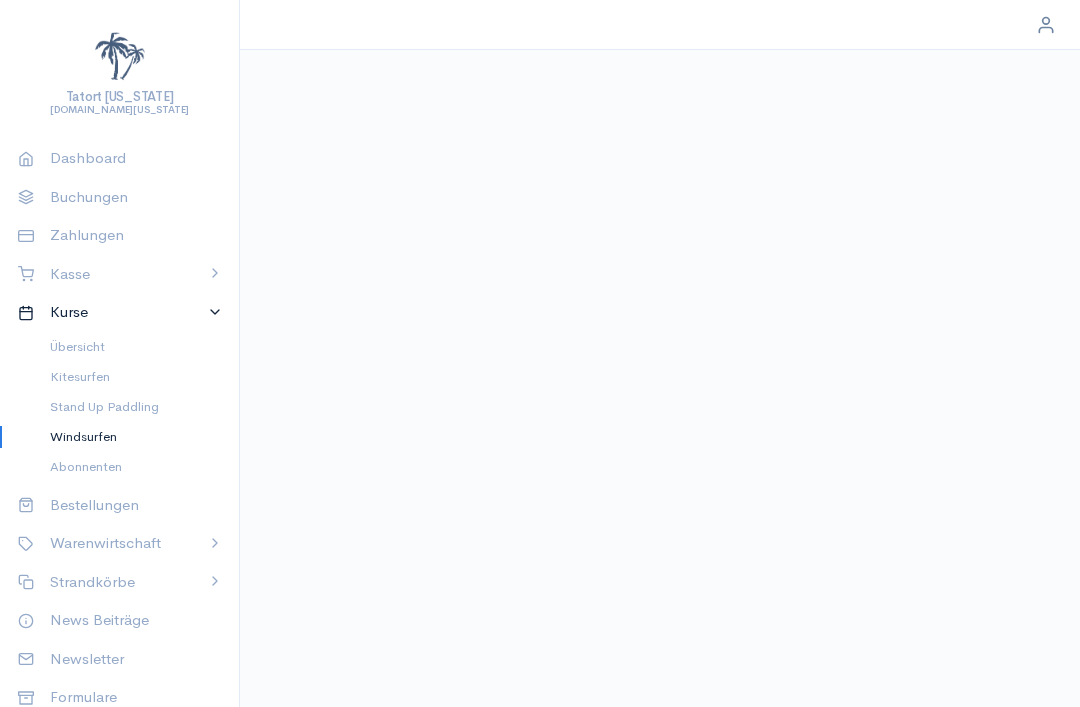 select on "2" 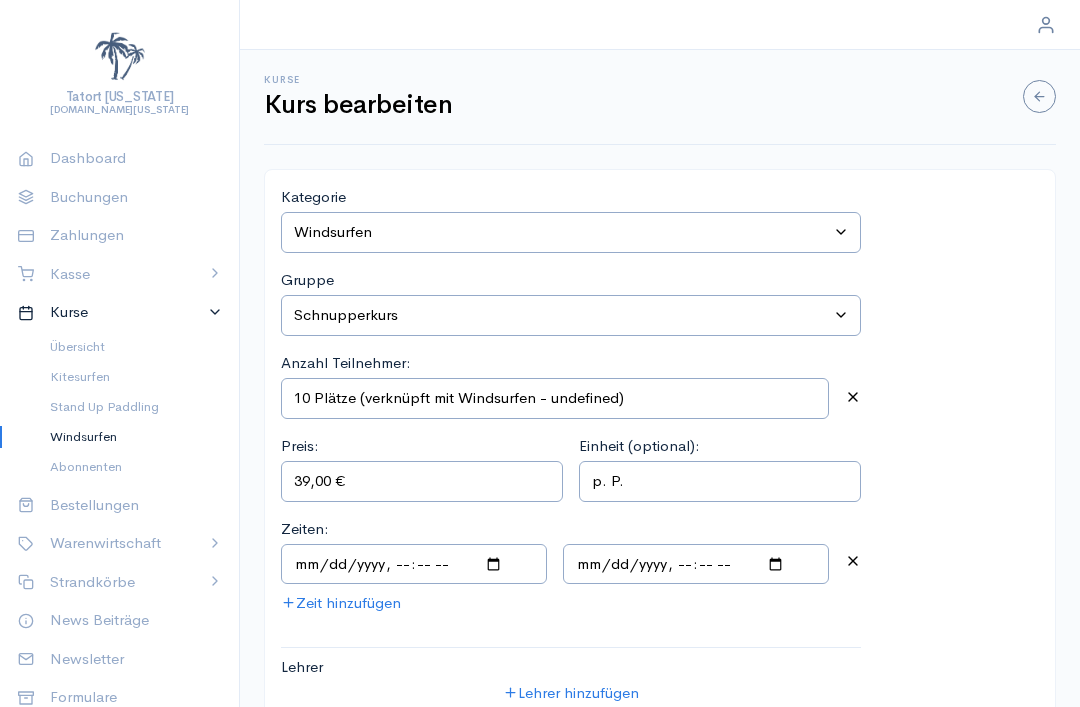 type on "10 Plätze (verknüpft mit Windsurfen - Kompakt-Grundkurs)" 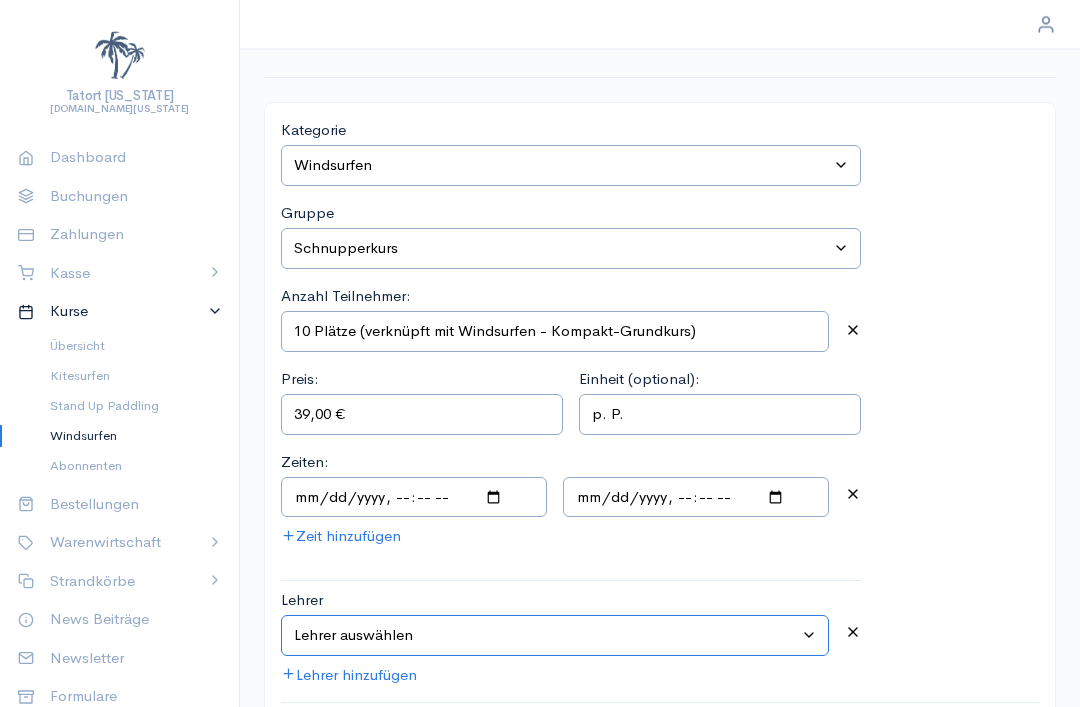 click on "Lehrer auswählen [PERSON_NAME] [PERSON_NAME] [PERSON_NAME] [PERSON_NAME] [PERSON_NAME] [PERSON_NAME] [PERSON_NAME] [PERSON_NAME] [PERSON_NAME]" at bounding box center [555, 636] 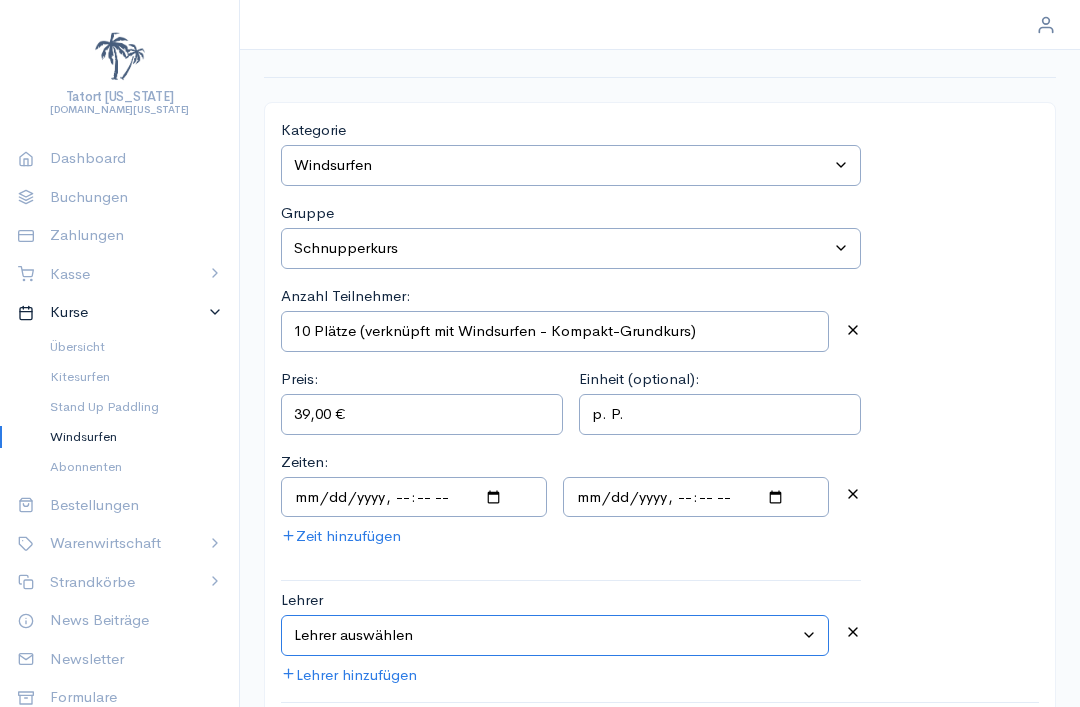 select on "15" 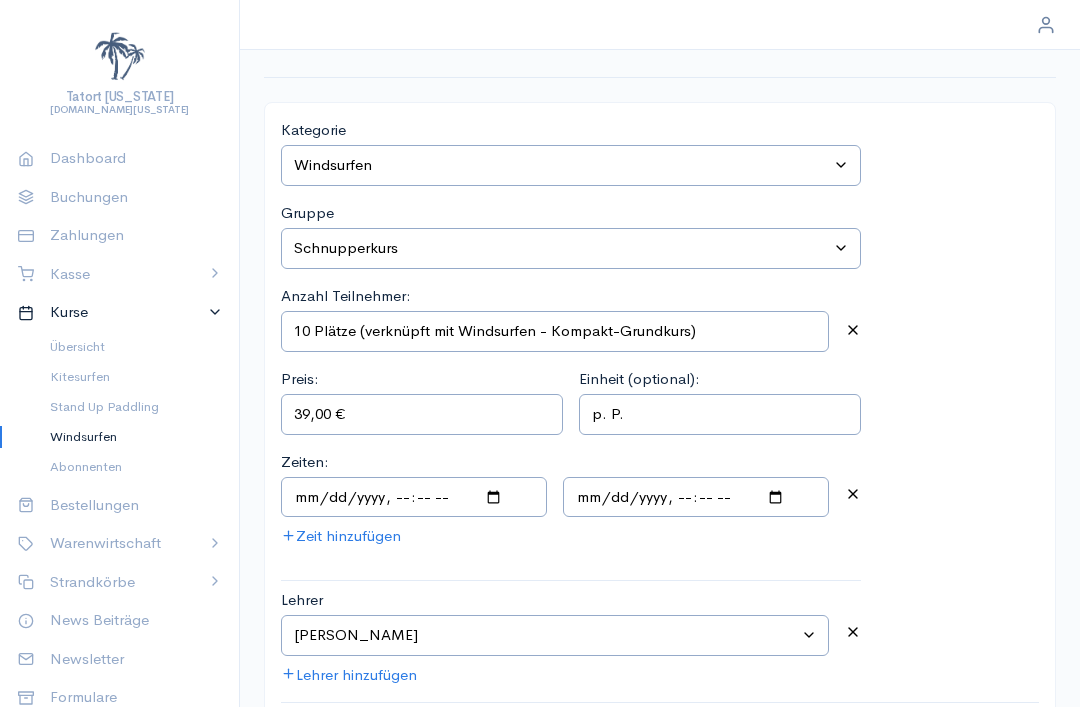 click on "Kurs  bearbeiten" at bounding box center (962, 763) 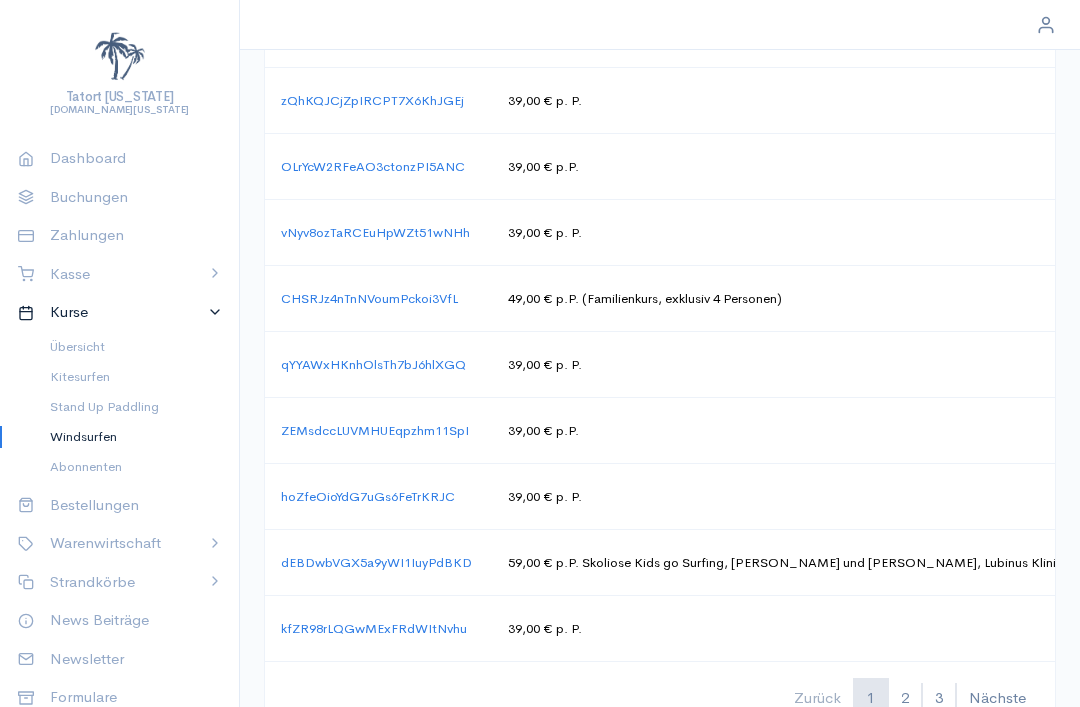 scroll, scrollTop: 1145, scrollLeft: 0, axis: vertical 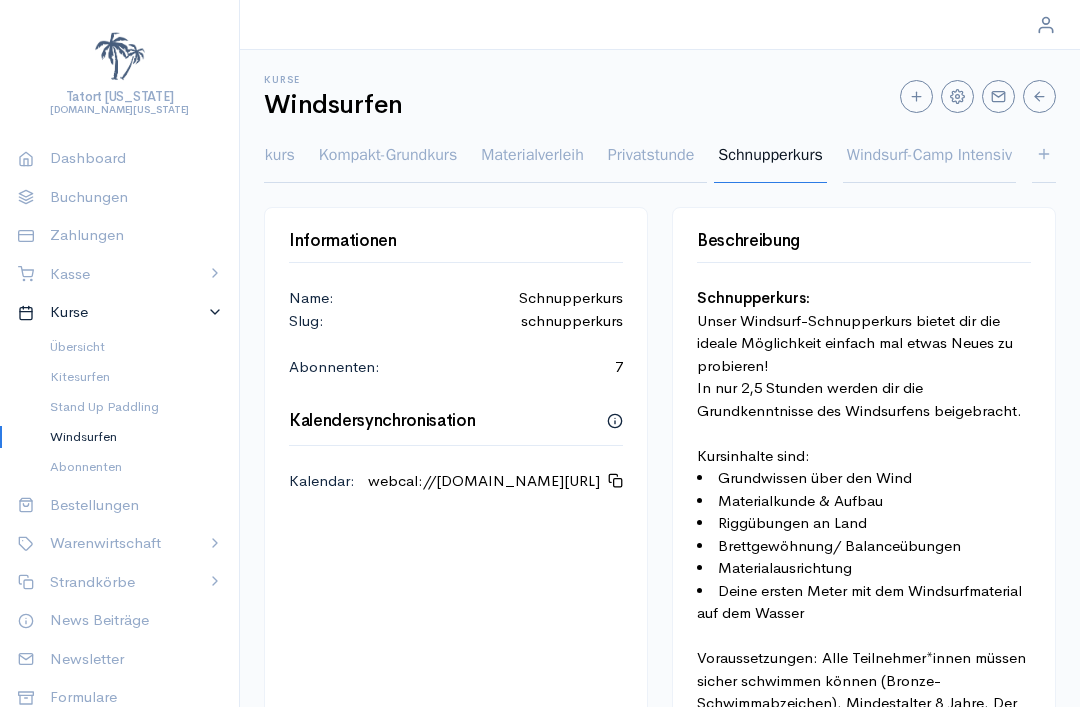 click on "Schnupperkurs" at bounding box center [770, 163] 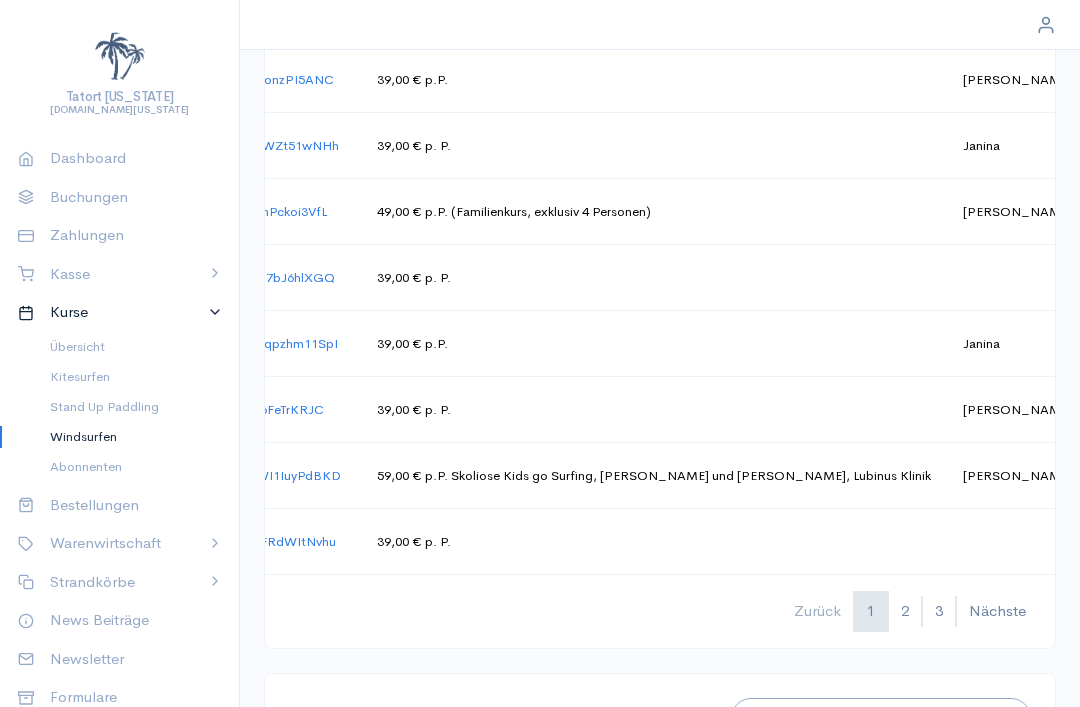 scroll, scrollTop: 1162, scrollLeft: 0, axis: vertical 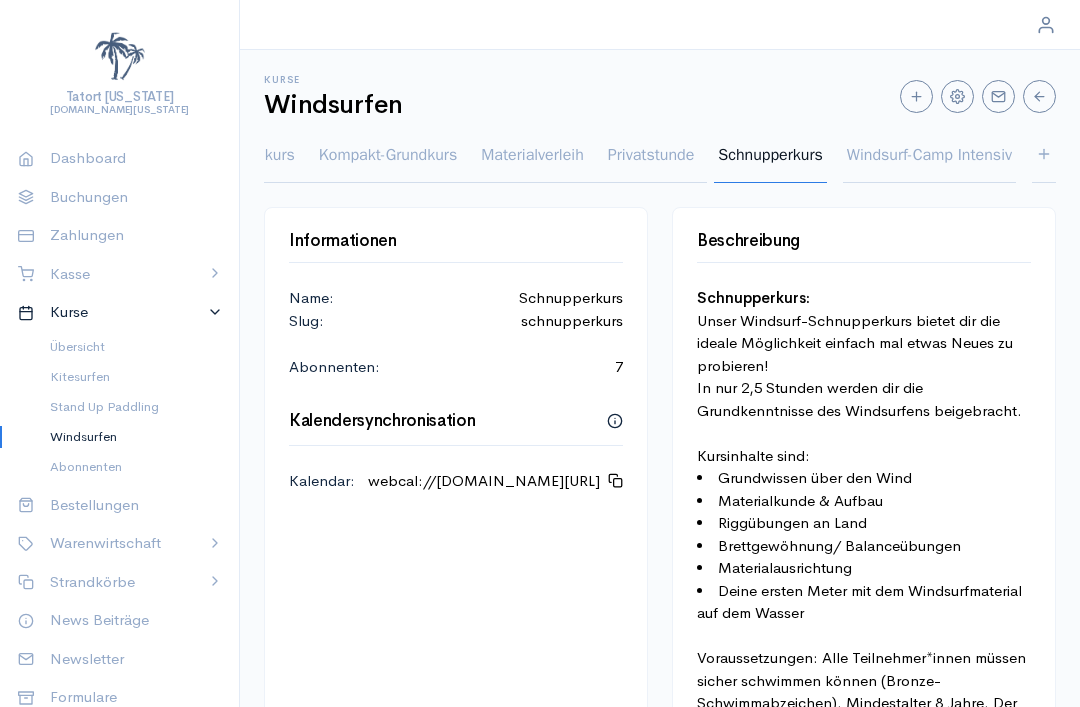 click on "Tatort [US_STATE] [DOMAIN_NAME][US_STATE] Dashboard Buchungen Zahlungen Kasse Verkaufen Belege Berichte Betriebsstätten Kassenübersicht Einstellungen Kurse Übersicht Kitesurfen Stand Up Paddling  Windsurfen Abonnenten Bestellungen Warenwirtschaft Lager Produkte Strandkörbe Übersicht Saisonkörbe Tageskörbe News Beiträge Newsletter Formulare FAQ E-Mail Accounts Protokoll SMS Protokoll Vorlagen Strandkörbe Kurse Online-Shop Newsletters Einstellungen Version  0.112.7 ©  2025  B4online GmbH Kurse Windsurfen Aufbaukurs Echt Surfen! Nicht online. Grundkurs Kompakt-Grundkurs Materialverleih Privatstunde  Schnupperkurs Windsurf-Camp Intensiv  Informationen Name: Schnupperkurs Slug: schnupperkurs Abonnenten: 7 Kalendersynchronisation Kalendar : webcal://[DOMAIN_NAME][URL] Beschreibung Schnupperkurs:  Unser Windsurf-Schnupperkurs bietet dir die ideale Möglichkeit einfach mal etwas Neues zu probieren! Kursinhalte sind: Aktuell ID" at bounding box center [540, 353] 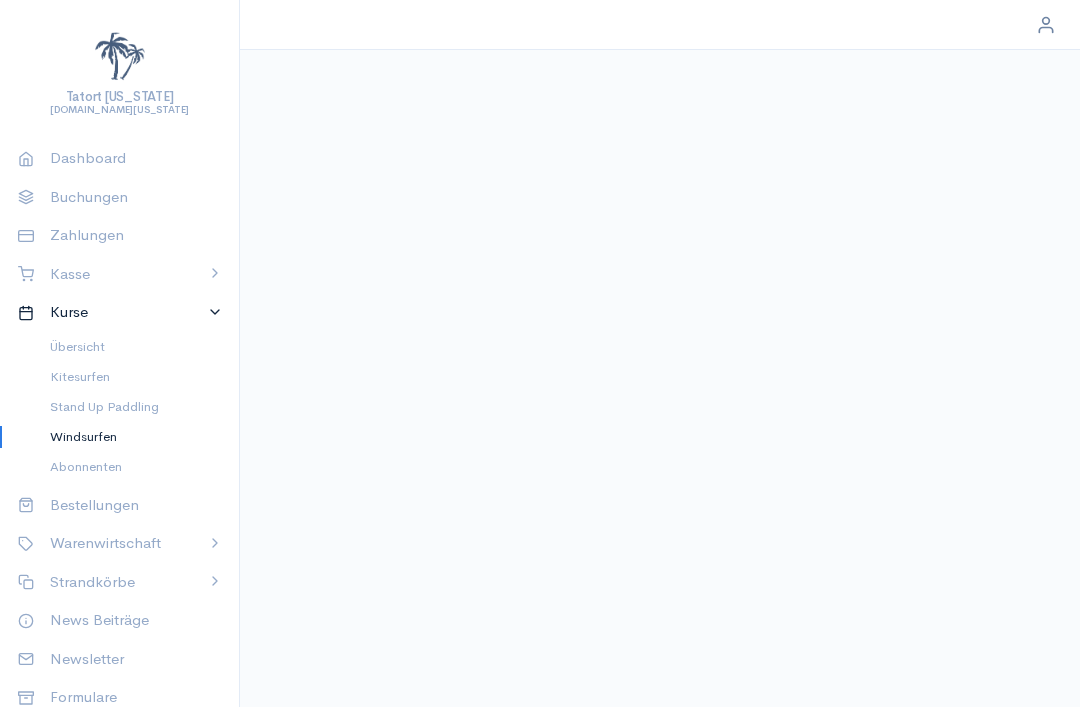 select on "2" 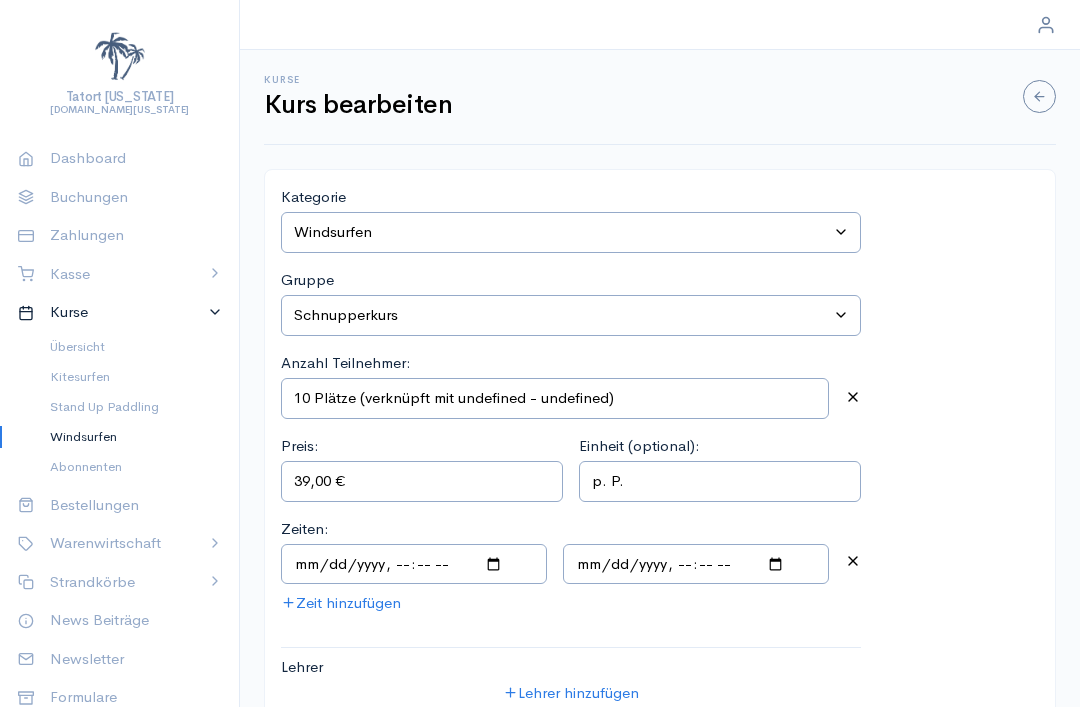 type on "10 Plätze (verknüpft mit Windsurfen - Kompakt-Grundkurs)" 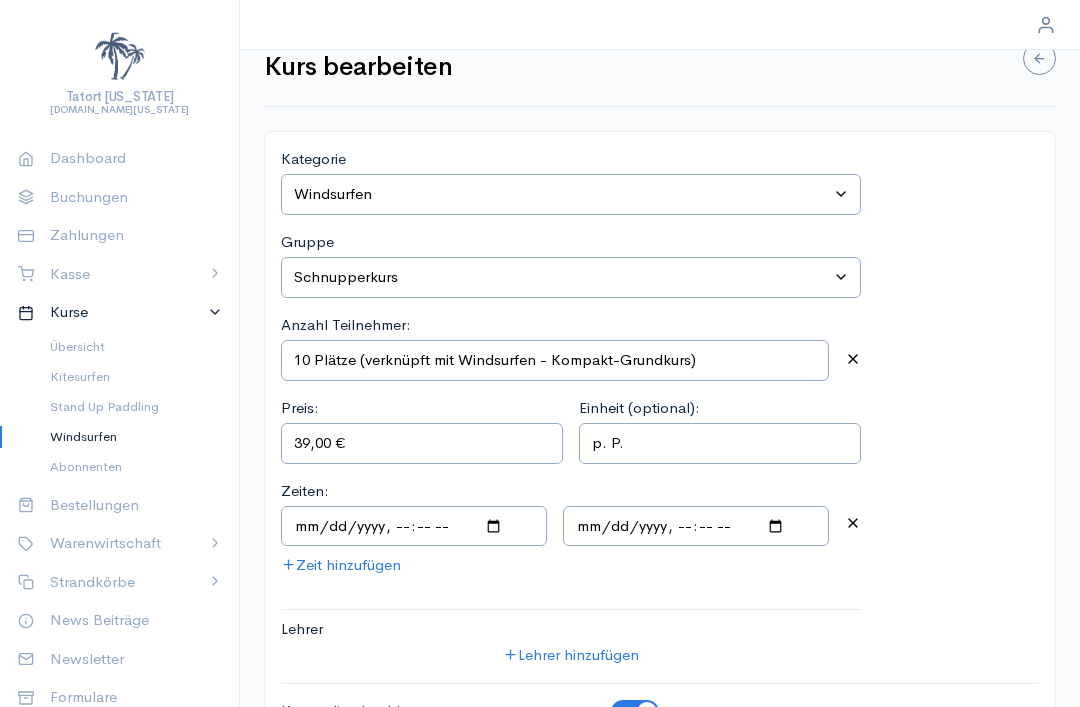 scroll, scrollTop: 60, scrollLeft: 0, axis: vertical 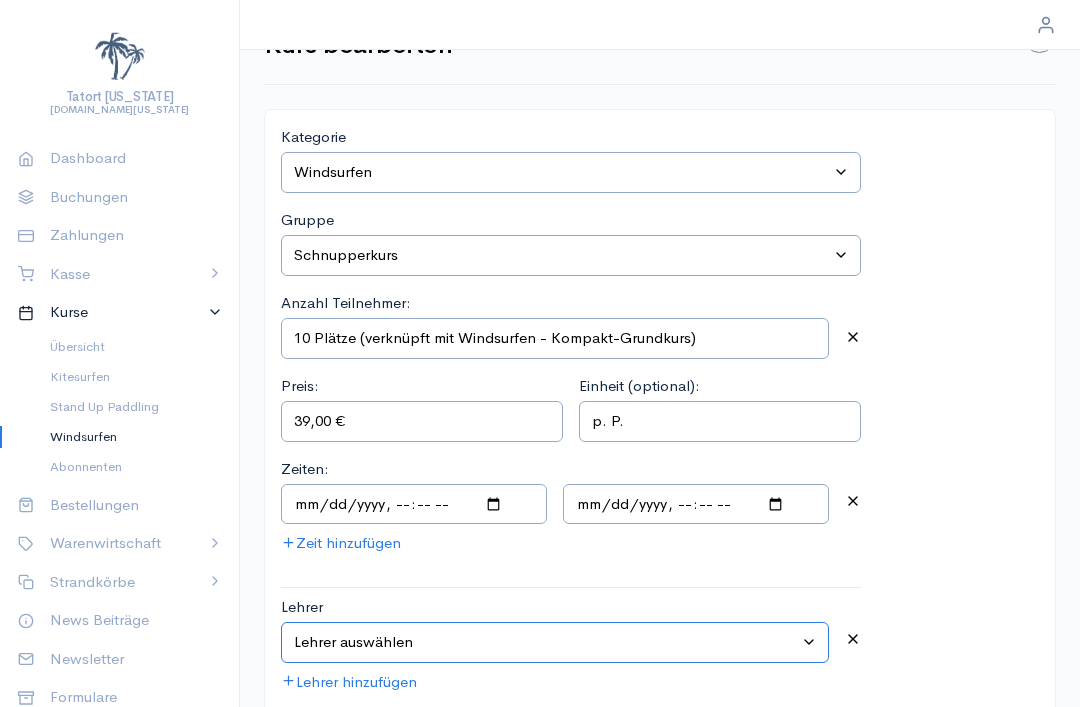 click on "Lehrer auswählen [PERSON_NAME] [PERSON_NAME] [PERSON_NAME] [PERSON_NAME] [PERSON_NAME] [PERSON_NAME] [PERSON_NAME] [PERSON_NAME] [PERSON_NAME]" at bounding box center (555, 642) 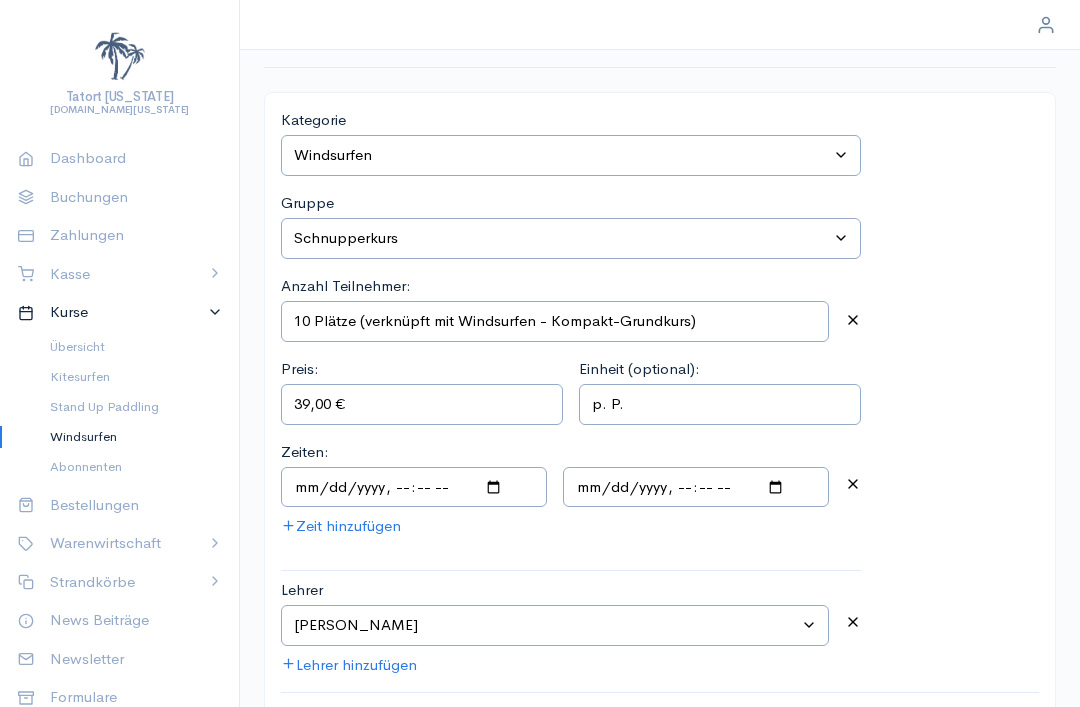 scroll, scrollTop: 113, scrollLeft: 0, axis: vertical 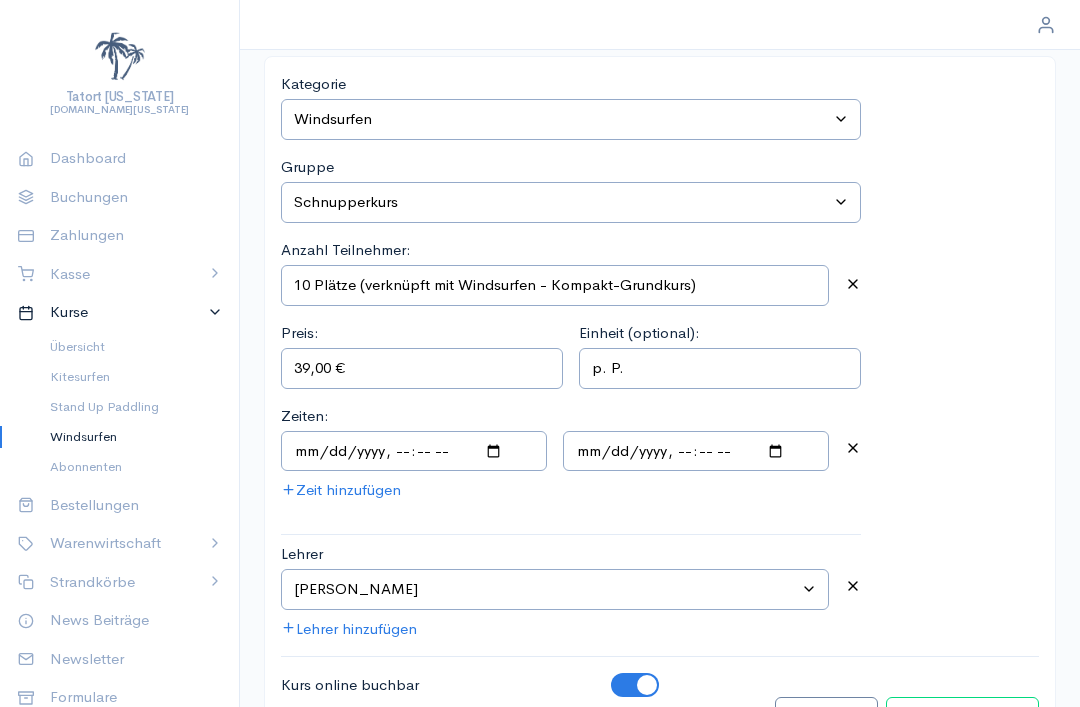 click on "Kurs  bearbeiten" at bounding box center [962, 717] 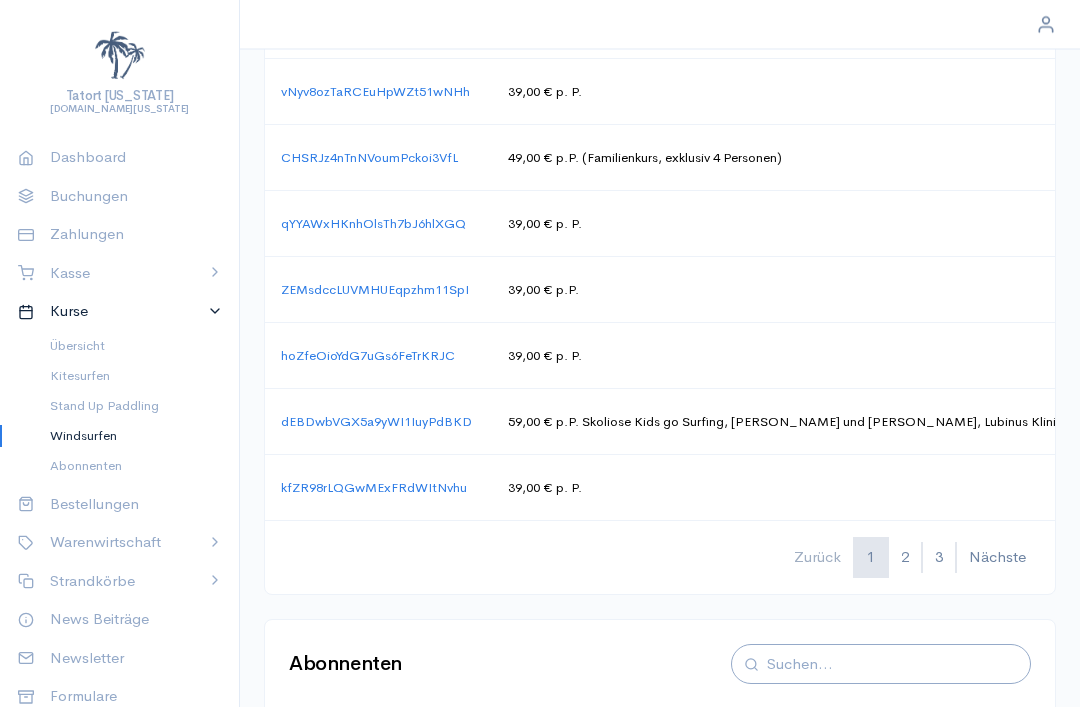 scroll, scrollTop: 1203, scrollLeft: 0, axis: vertical 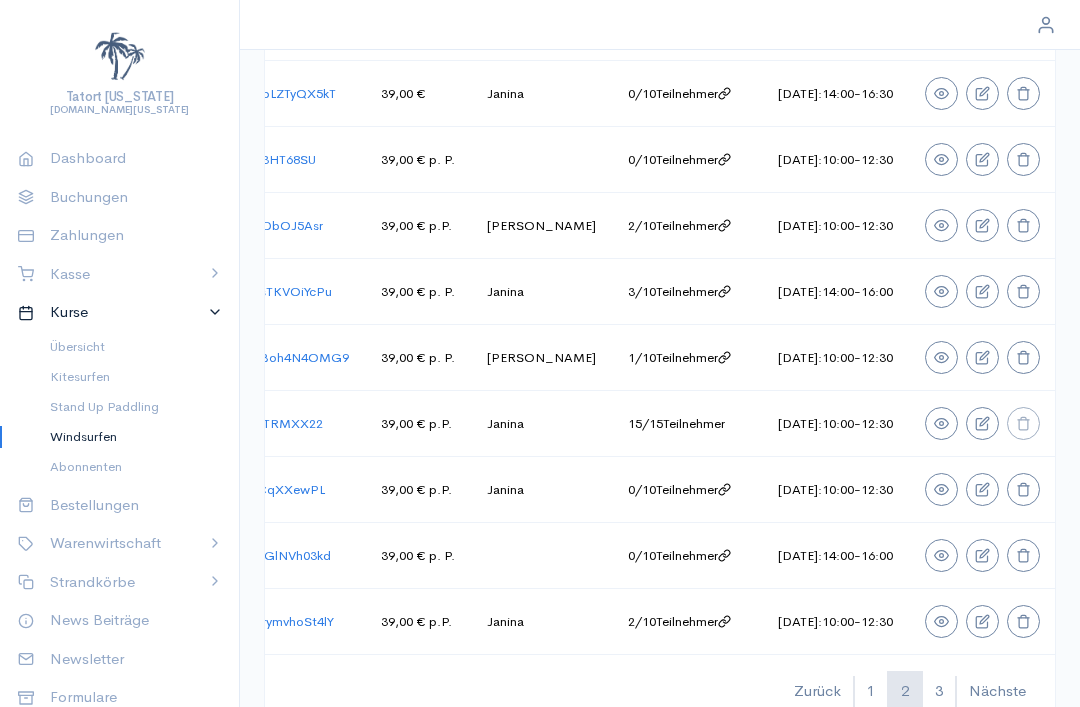 click on "Tatort [US_STATE] [DOMAIN_NAME][US_STATE] Dashboard Buchungen Zahlungen Kasse Verkaufen Belege Berichte Betriebsstätten Kassenübersicht Einstellungen Kurse Übersicht Kitesurfen Stand Up Paddling  Windsurfen Abonnenten Bestellungen Warenwirtschaft Lager Produkte Strandkörbe Übersicht Saisonkörbe Tageskörbe News Beiträge Newsletter Formulare FAQ E-Mail Accounts Protokoll SMS Protokoll Vorlagen Strandkörbe Kurse Online-Shop Newsletters Einstellungen Version  0.112.7 ©  2025  B4online GmbH Kurse Windsurfen Aufbaukurs Echt Surfen! Nicht online. Grundkurs Kompakt-Grundkurs Materialverleih Privatstunde  Schnupperkurs Windsurf-Camp Intensiv  Informationen Name: Schnupperkurs Slug: schnupperkurs Abonnenten: 7 Kalendersynchronisation Kalendar : webcal://[DOMAIN_NAME][URL] Beschreibung Schnupperkurs:  Unser Windsurf-Schnupperkurs bietet dir die ideale Möglichkeit einfach mal etwas Neues zu probieren! Kursinhalte sind: Aktuell ID" at bounding box center [540, -763] 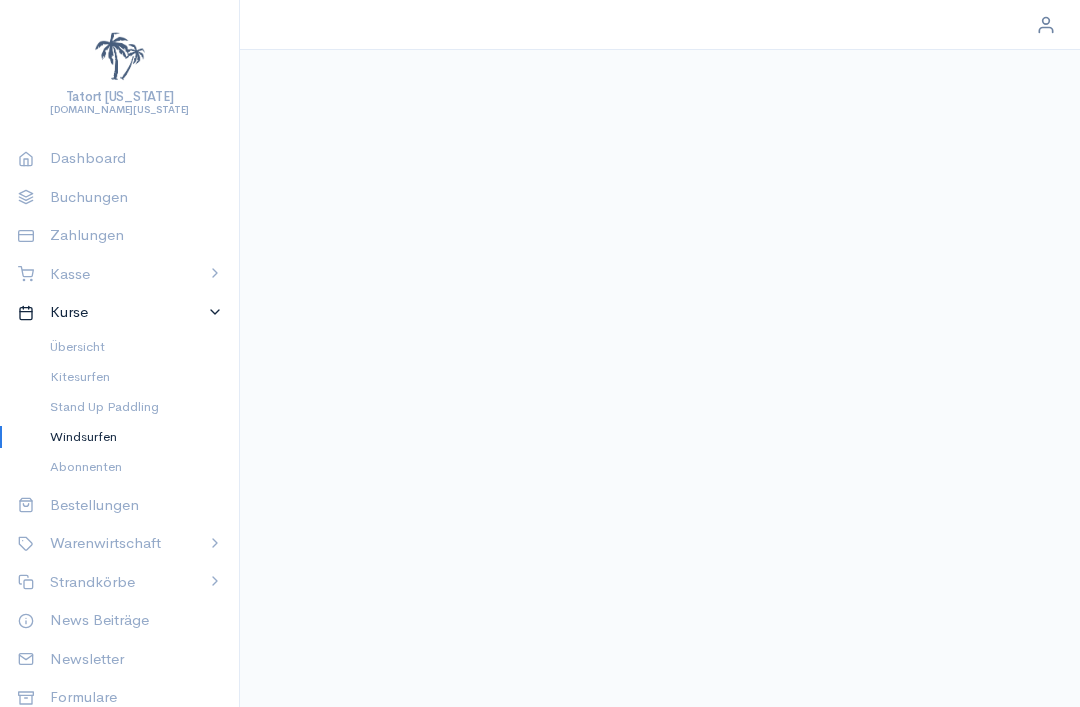 scroll, scrollTop: 0, scrollLeft: 0, axis: both 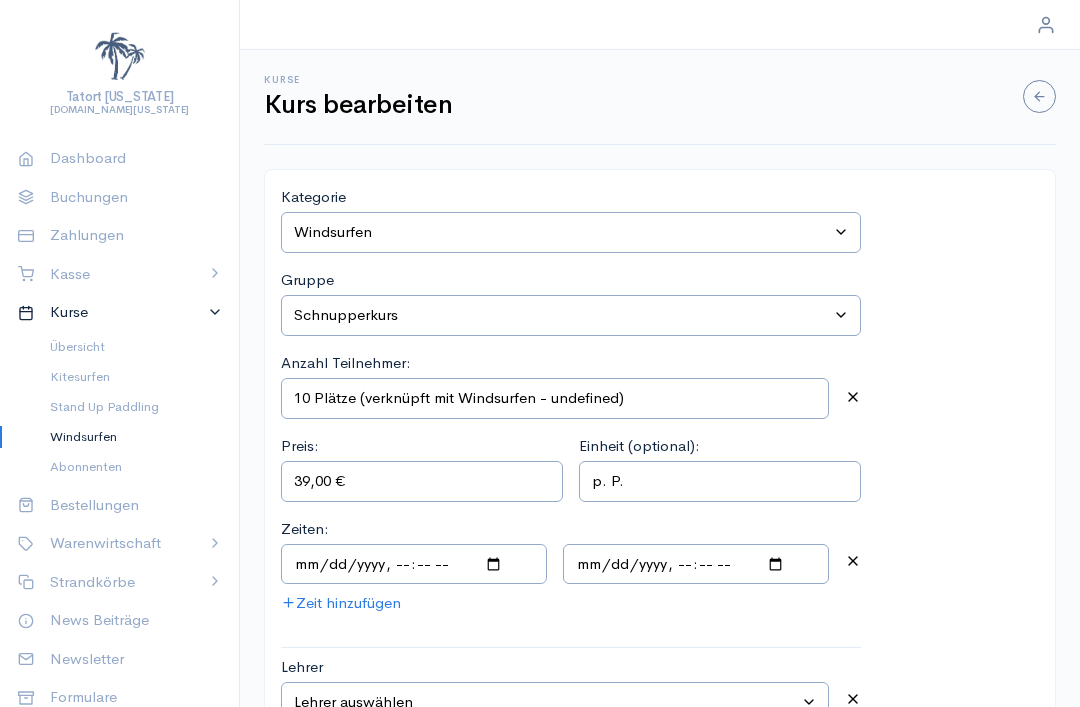 type on "10 Plätze (verknüpft mit Windsurfen - Grundkurs)" 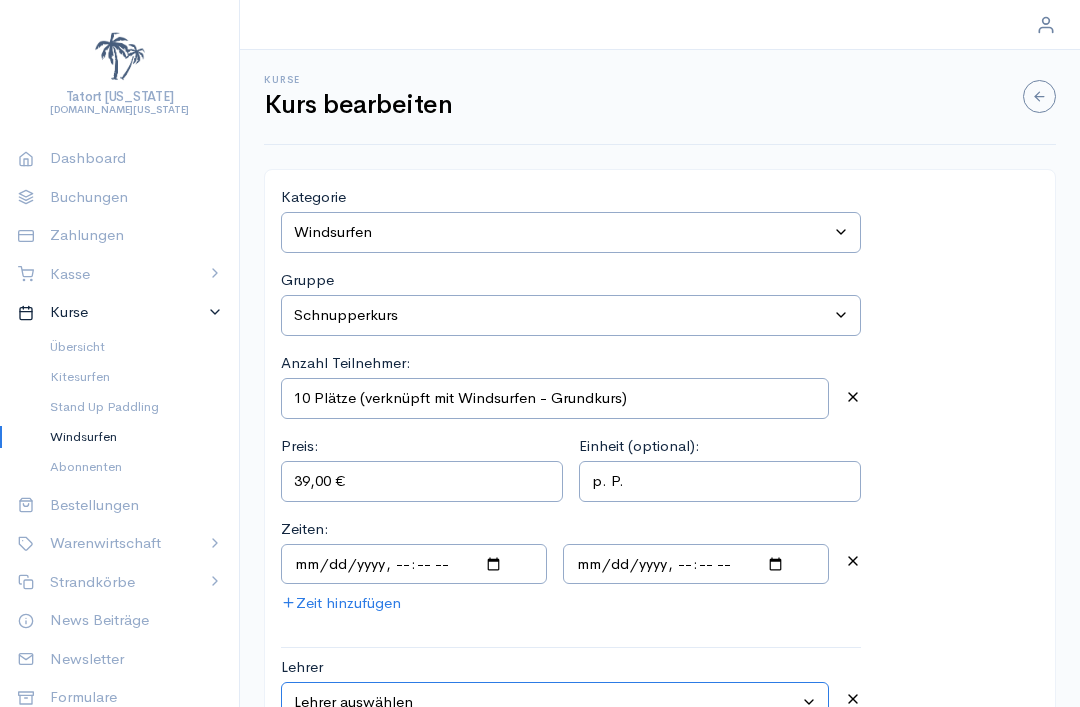 click on "Lehrer auswählen [PERSON_NAME] [PERSON_NAME] [PERSON_NAME] [PERSON_NAME] [PERSON_NAME] [PERSON_NAME] [PERSON_NAME] [PERSON_NAME] [PERSON_NAME]" at bounding box center (555, 702) 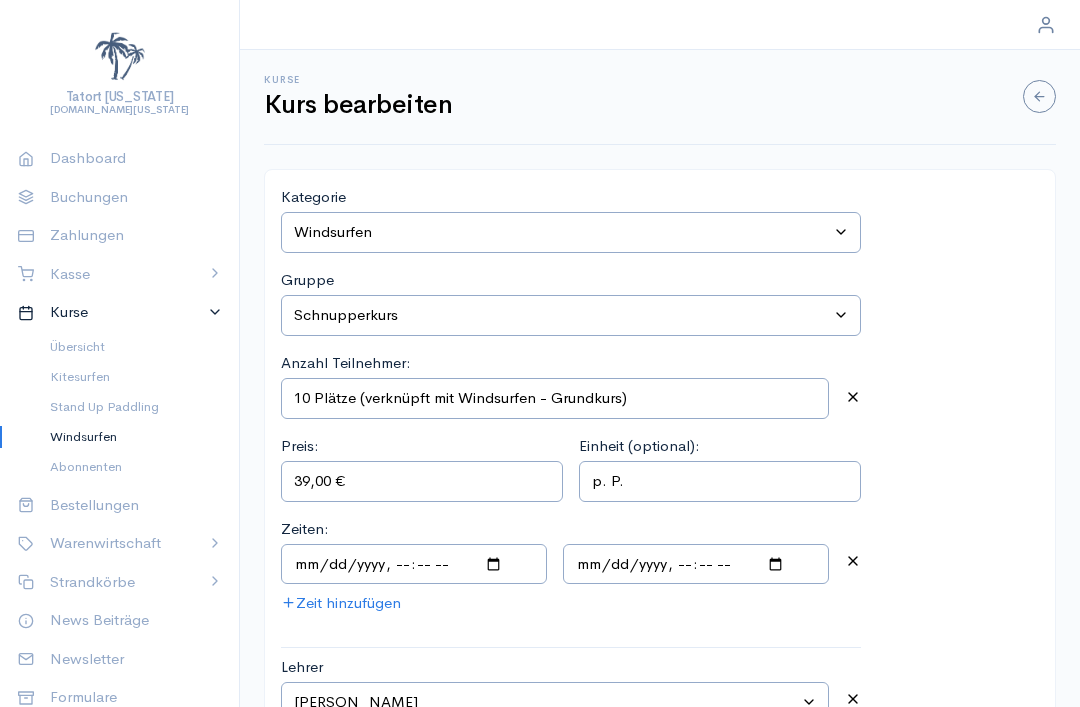 scroll, scrollTop: 113, scrollLeft: 0, axis: vertical 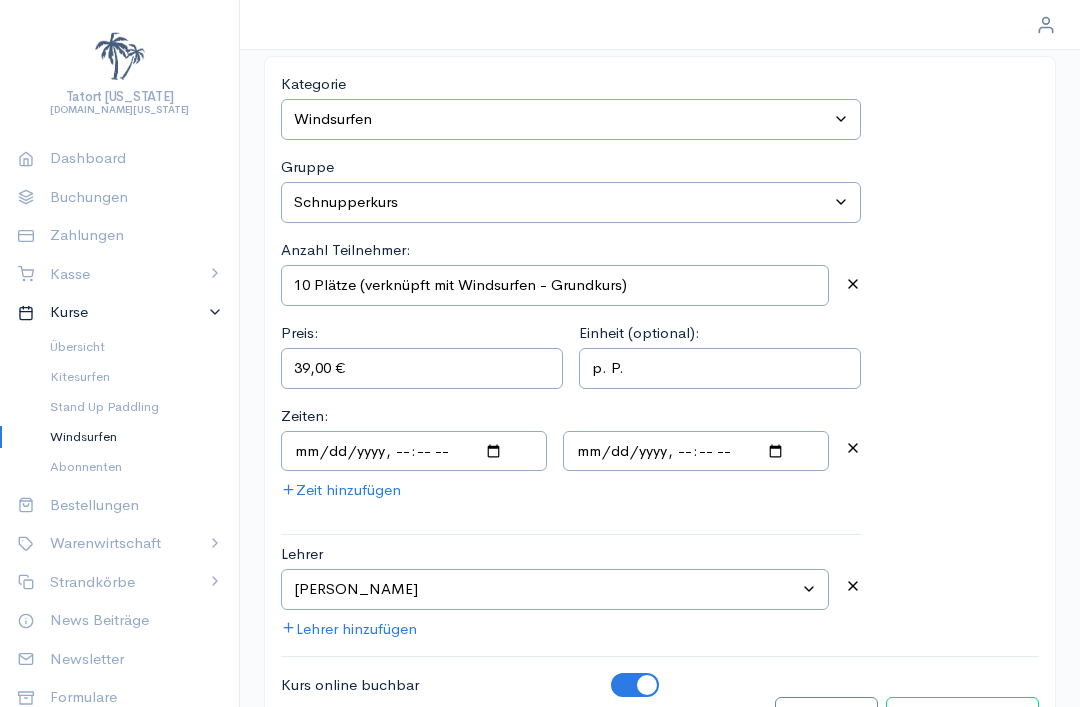 click on "Kurs  bearbeiten" at bounding box center [962, 717] 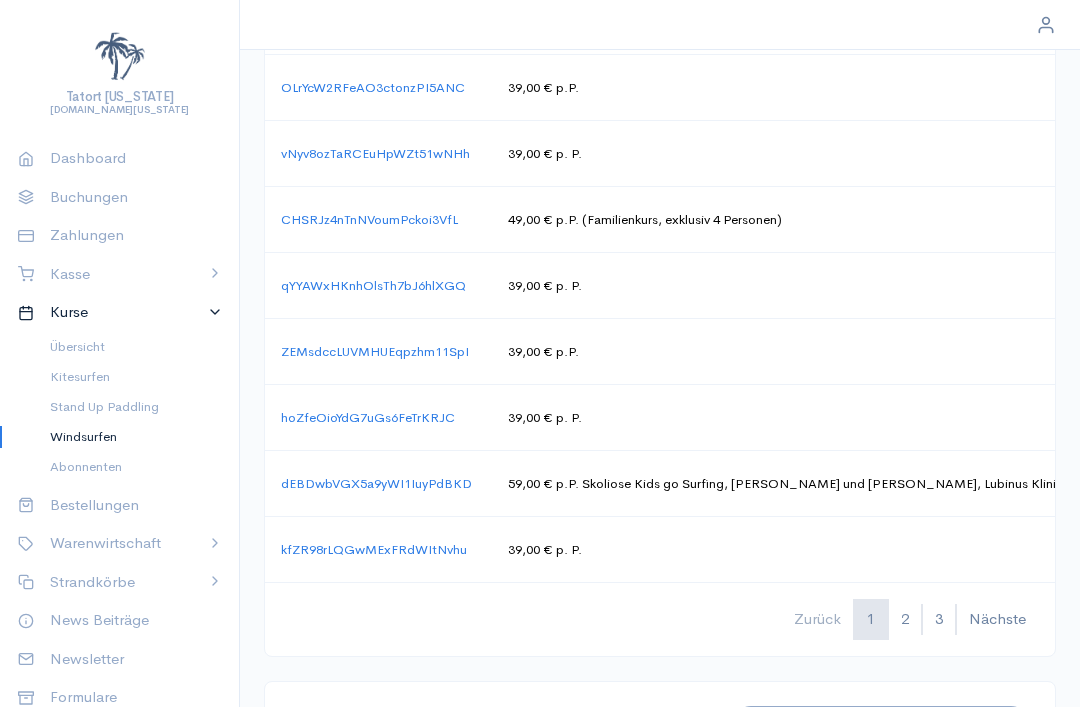 scroll, scrollTop: 1178, scrollLeft: 0, axis: vertical 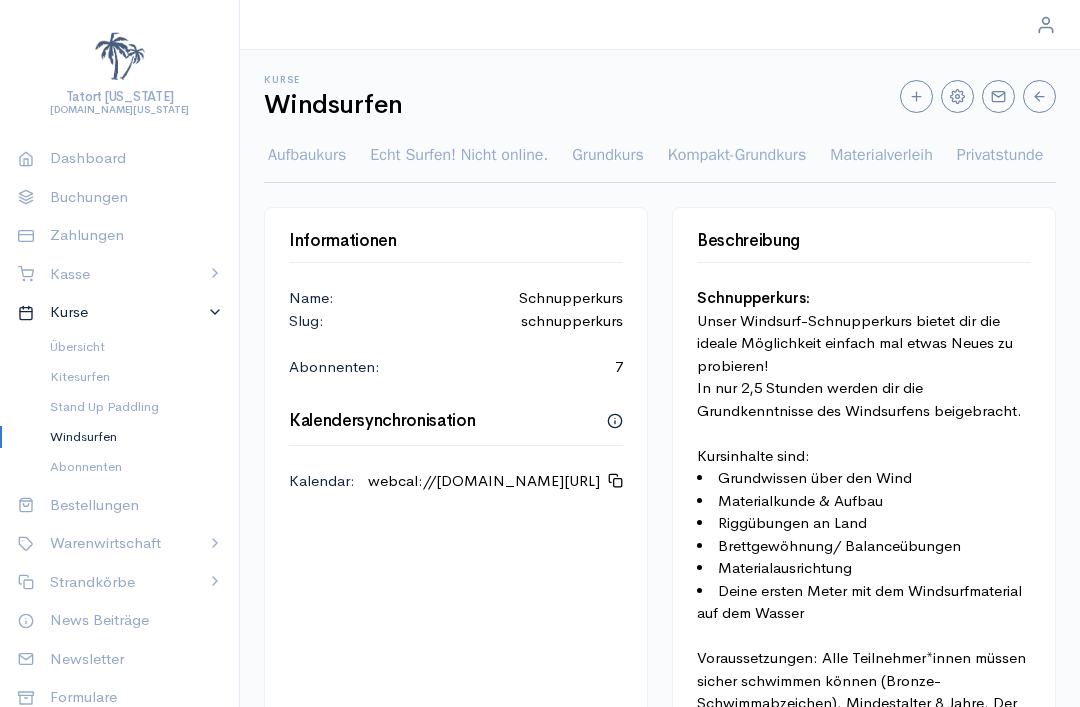 click on "Tatort [US_STATE] [DOMAIN_NAME][US_STATE] Dashboard Buchungen Zahlungen Kasse Verkaufen Belege Berichte Betriebsstätten Kassenübersicht Einstellungen Kurse Übersicht Kitesurfen Stand Up Paddling  Windsurfen Abonnenten Bestellungen Warenwirtschaft Lager Produkte Strandkörbe Übersicht Saisonkörbe Tageskörbe News Beiträge Newsletter Formulare FAQ E-Mail Accounts Protokoll SMS Protokoll Vorlagen Strandkörbe Kurse Online-Shop Newsletters Einstellungen Version  0.112.7 ©  2025  B4online GmbH Kurse Windsurfen Aufbaukurs Echt Surfen! Nicht online. Grundkurs Kompakt-Grundkurs Materialverleih Privatstunde  Schnupperkurs Windsurf-Camp Intensiv  Informationen Name: Schnupperkurs Slug: schnupperkurs Abonnenten: 7 Kalendersynchronisation Kalendar : webcal://[DOMAIN_NAME][URL] Beschreibung Schnupperkurs:  Unser Windsurf-Schnupperkurs bietet dir die ideale Möglichkeit einfach mal etwas Neues zu probieren! Kursinhalte sind: Aktuell ID" at bounding box center (540, 353) 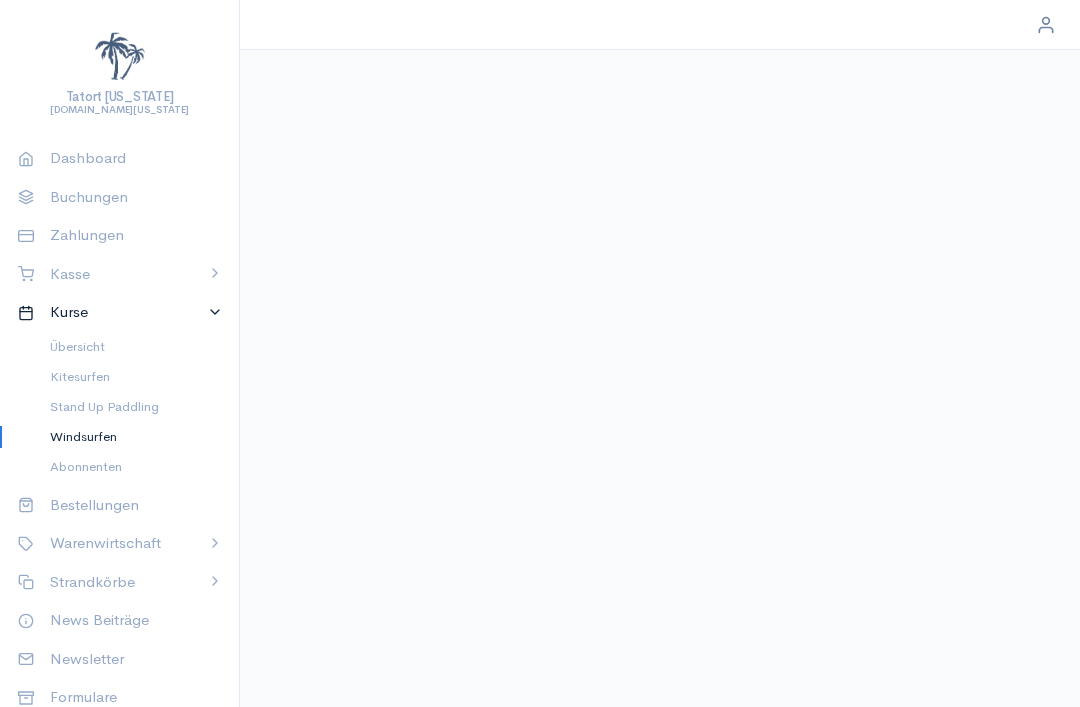 select on "2" 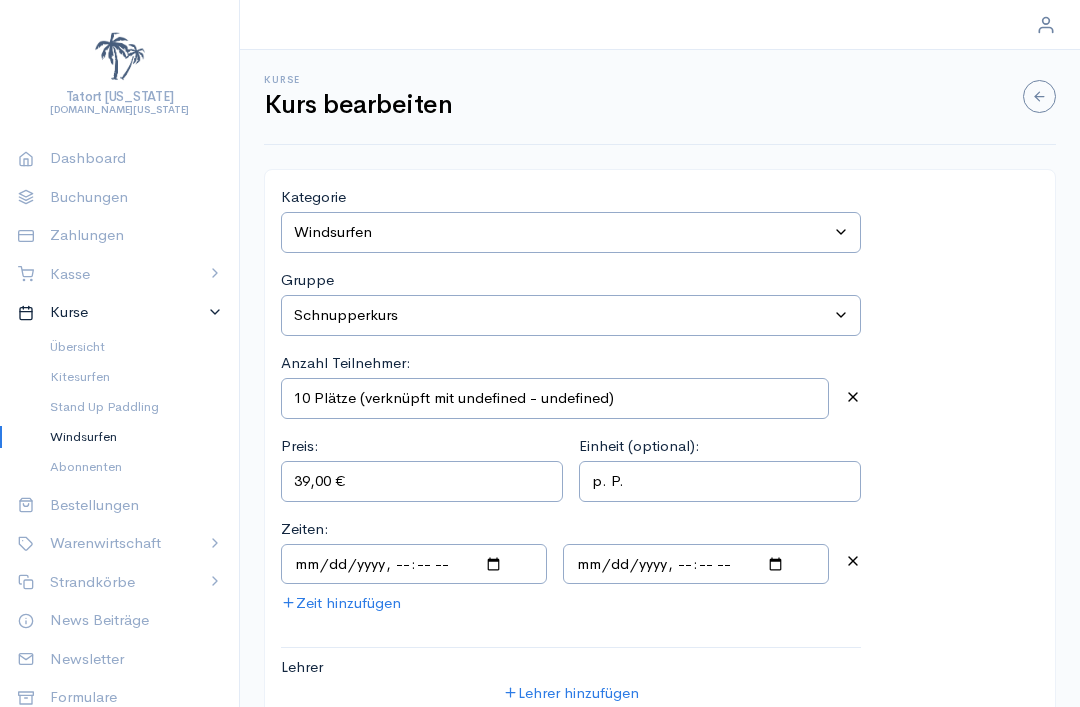 type on "10 Plätze (verknüpft mit Windsurfen - Kompakt-Grundkurs)" 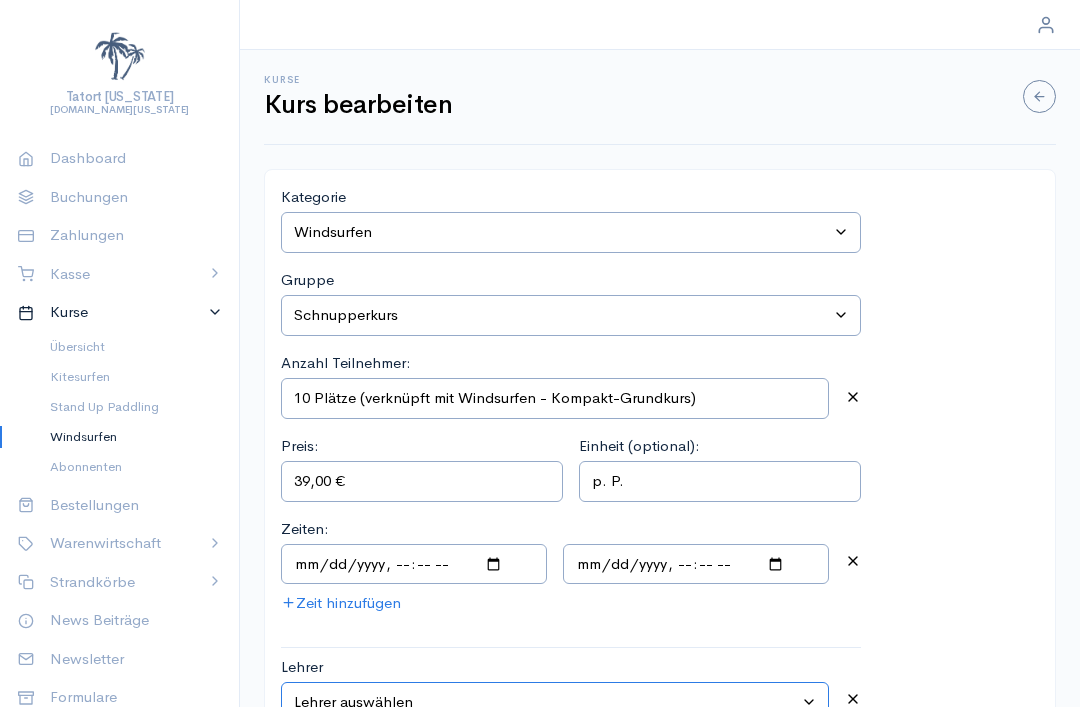 click on "Lehrer auswählen [PERSON_NAME] [PERSON_NAME] [PERSON_NAME] [PERSON_NAME] [PERSON_NAME] [PERSON_NAME] [PERSON_NAME] [PERSON_NAME] [PERSON_NAME]" at bounding box center (555, 702) 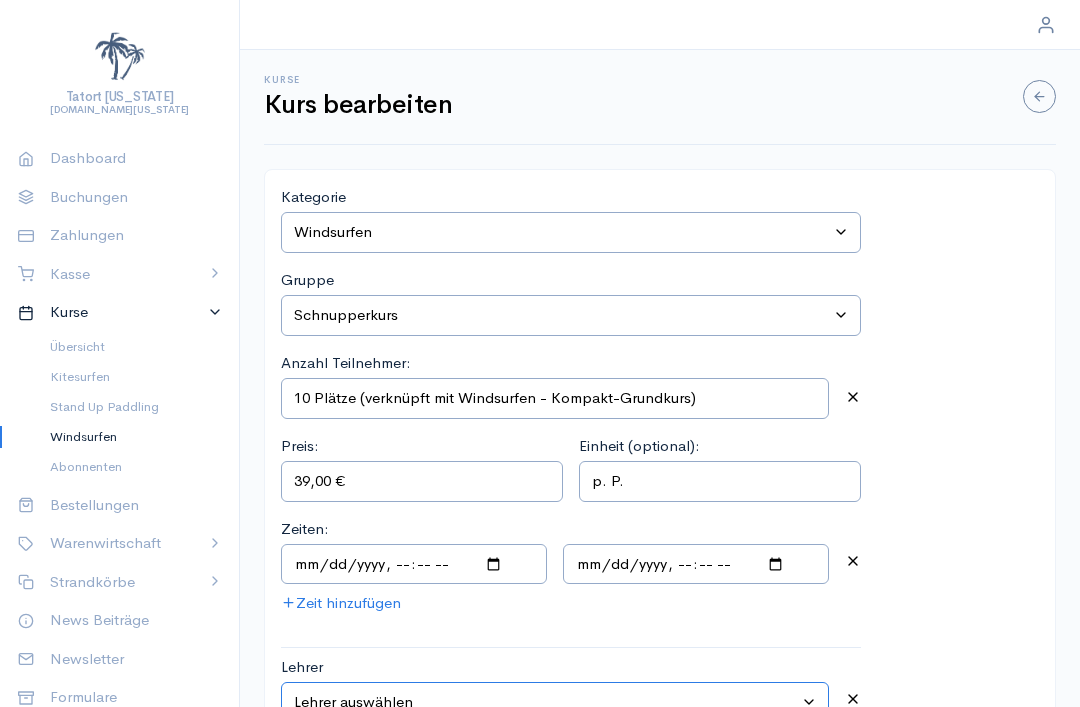 select on "15" 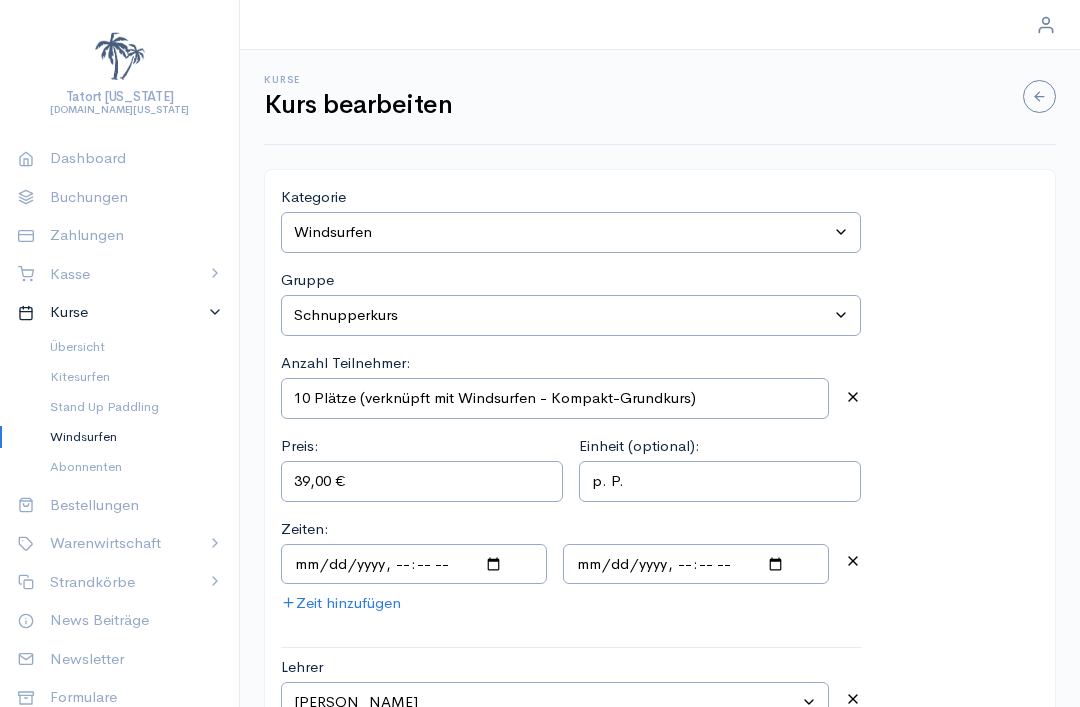 scroll, scrollTop: 113, scrollLeft: 0, axis: vertical 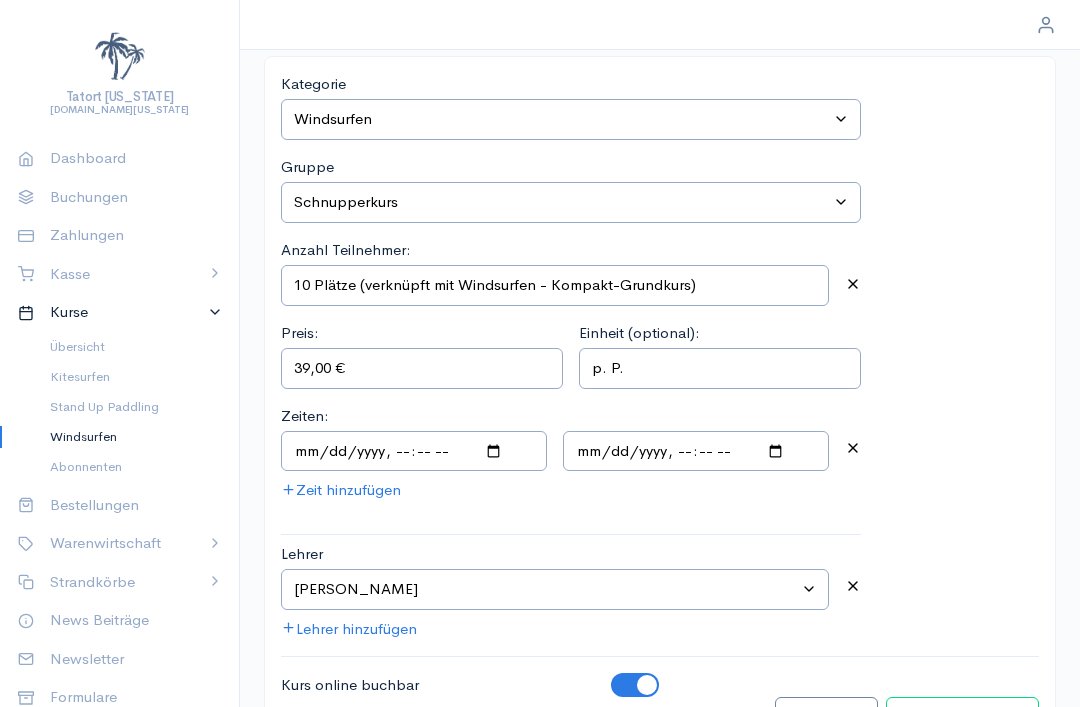 click on "Kurs  bearbeiten" at bounding box center (962, 717) 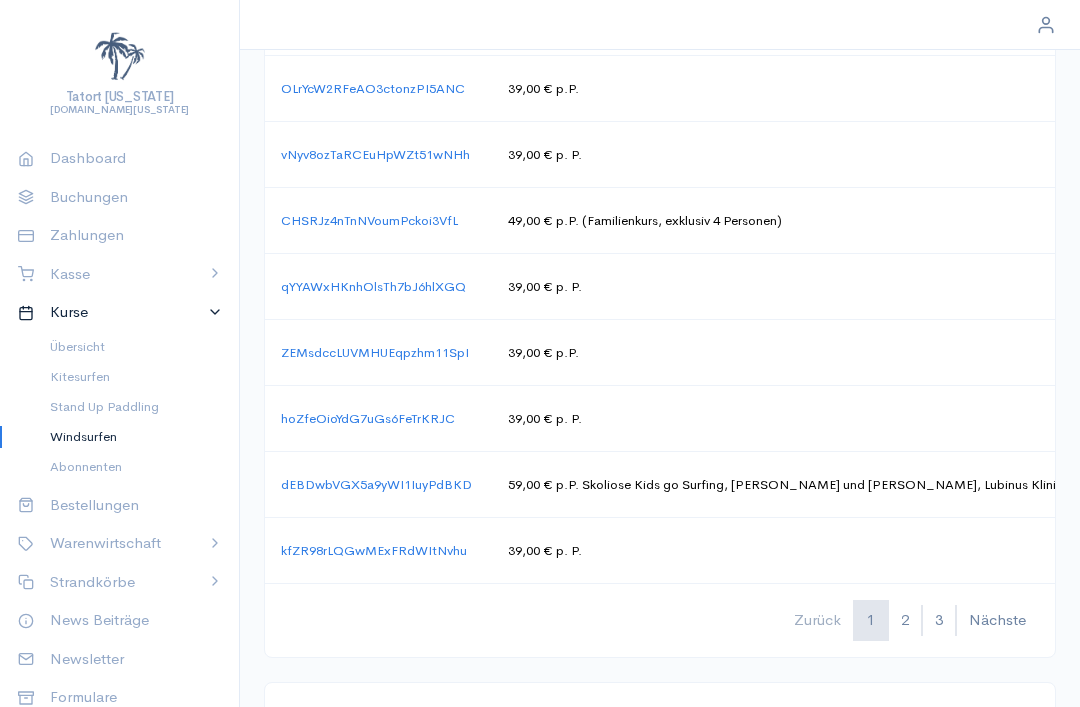 scroll, scrollTop: 1185, scrollLeft: 0, axis: vertical 